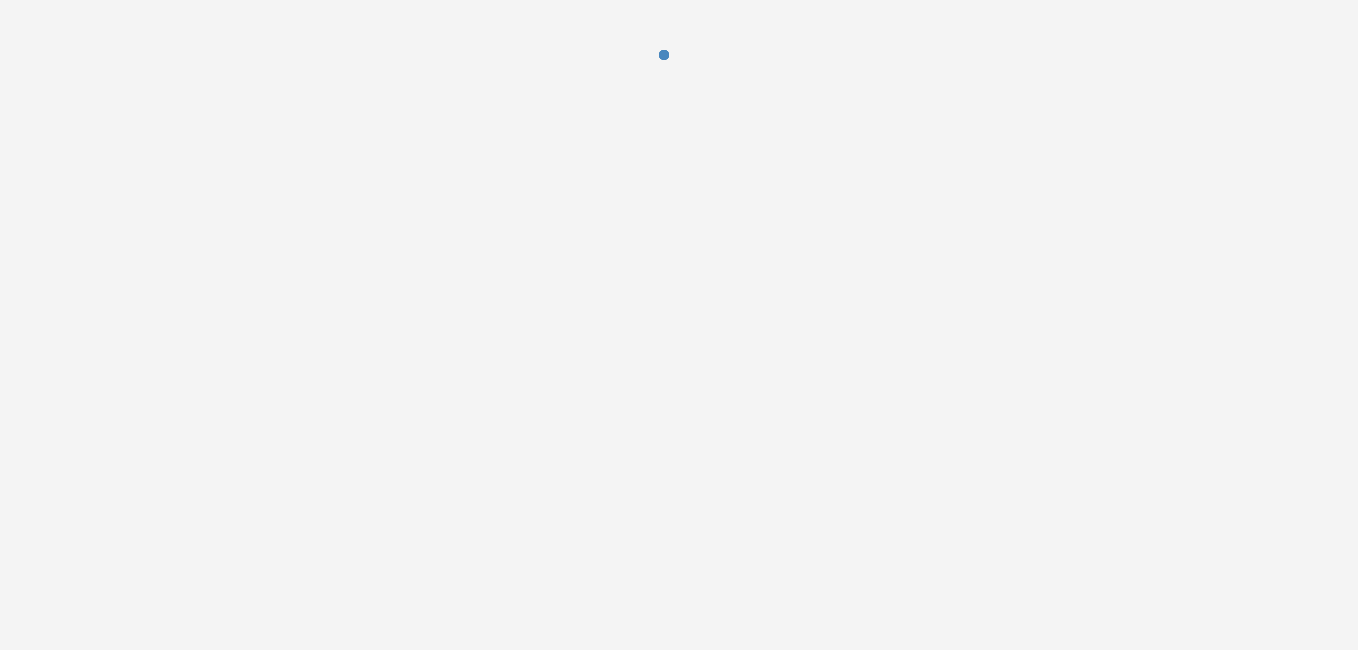 scroll, scrollTop: 0, scrollLeft: 0, axis: both 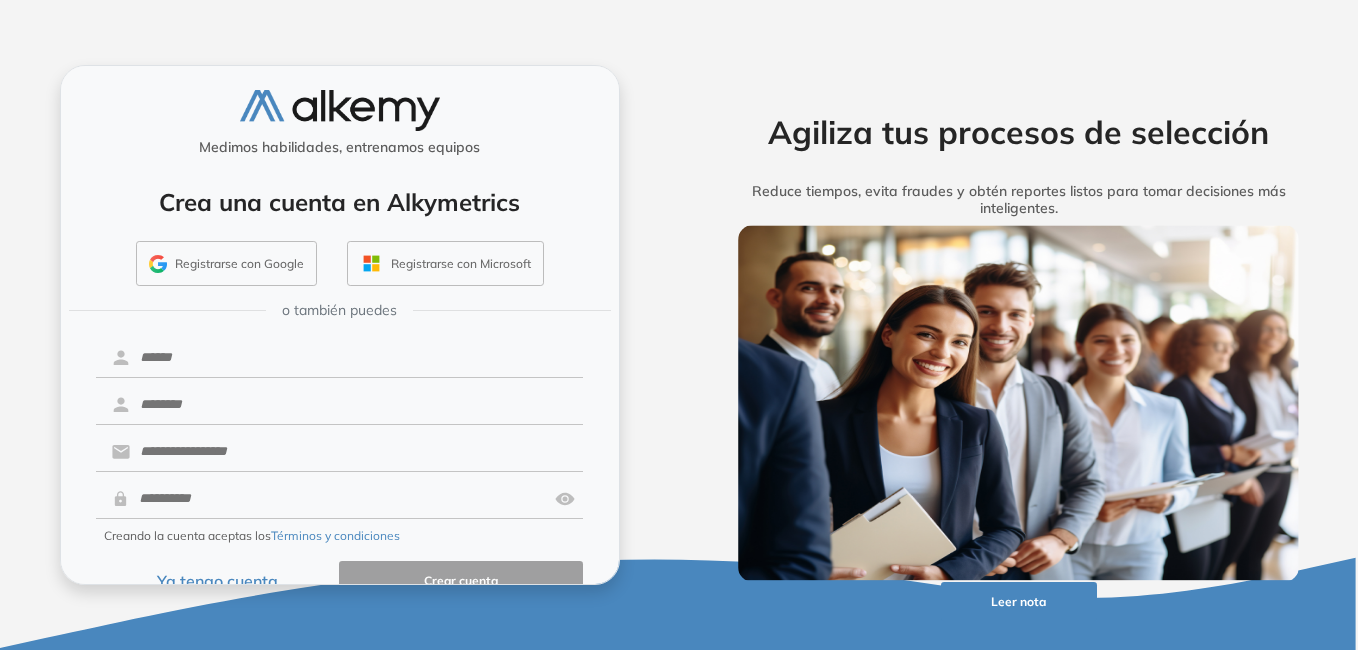 click on "Ya tengo cuenta" at bounding box center (218, 580) 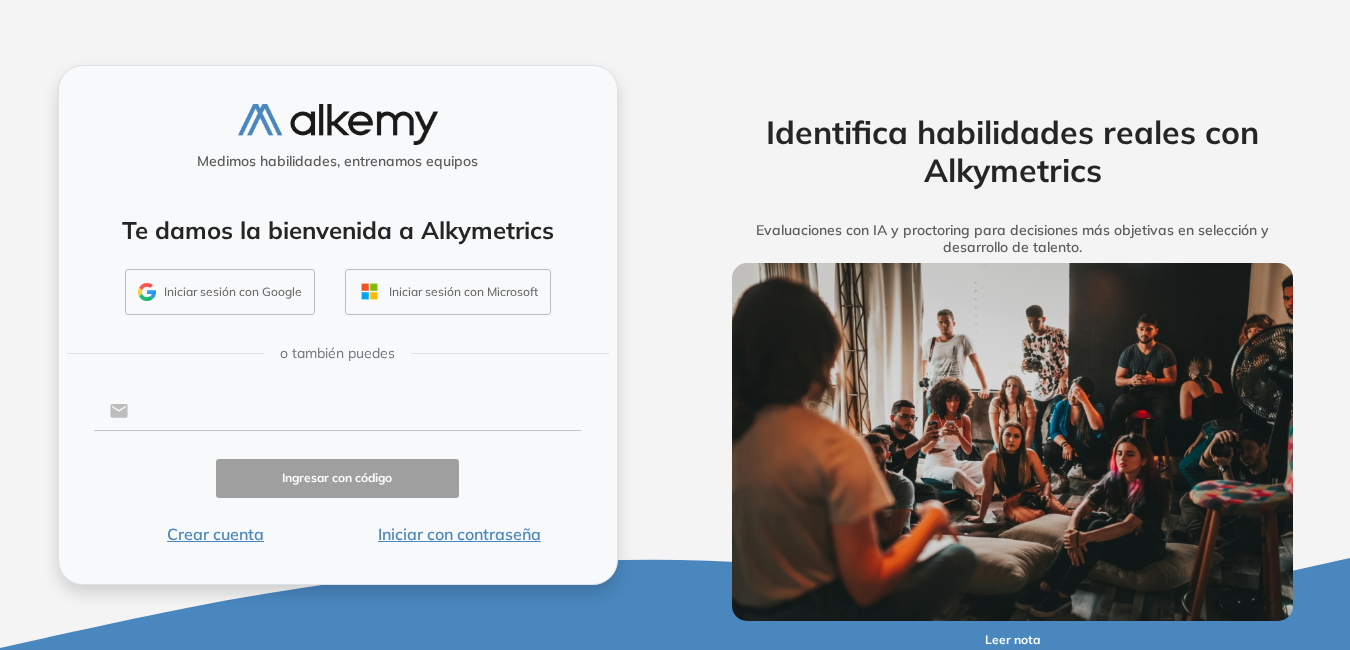 click at bounding box center (354, 411) 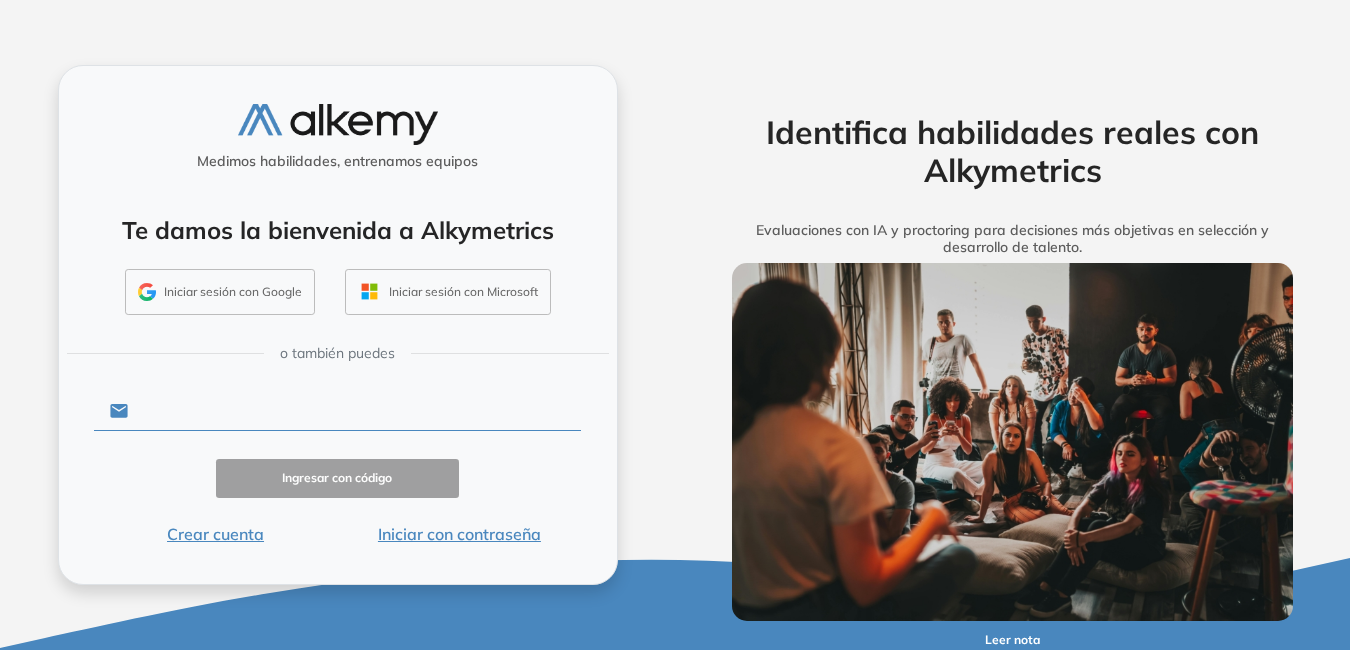 type on "**********" 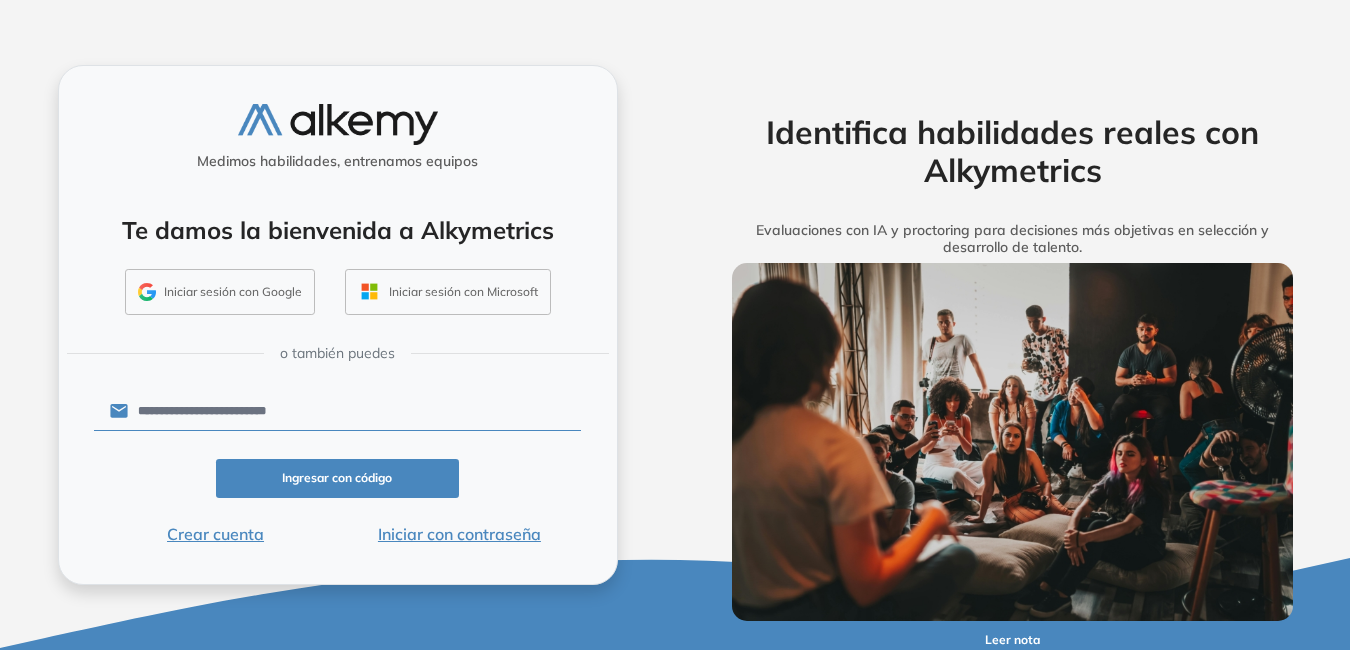 click on "Iniciar con contraseña" at bounding box center [459, 534] 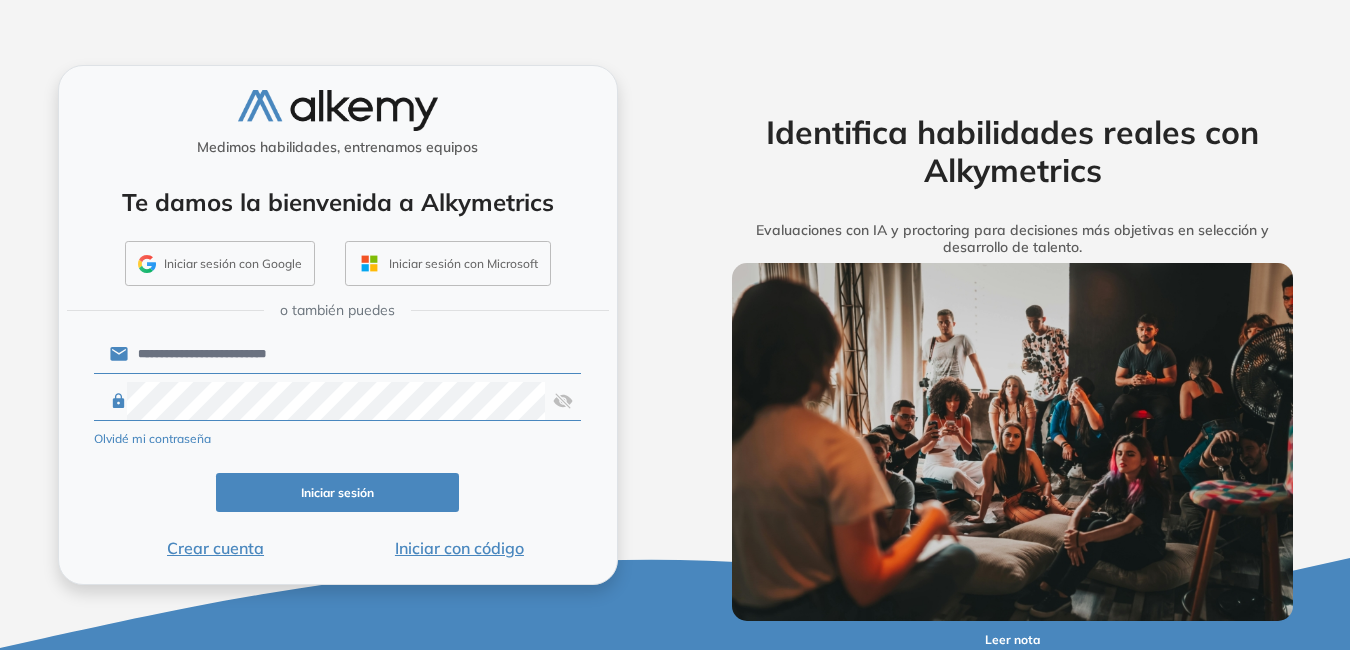 click on "Iniciar sesión" at bounding box center [338, 492] 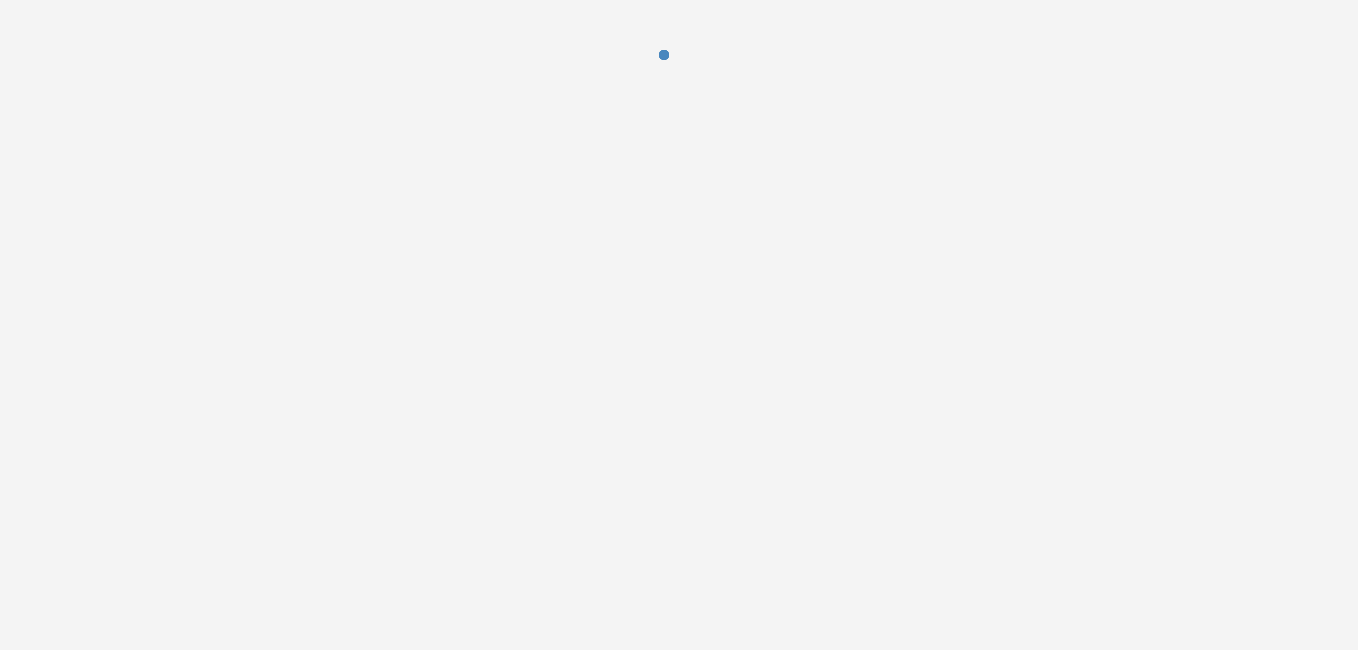 scroll, scrollTop: 0, scrollLeft: 0, axis: both 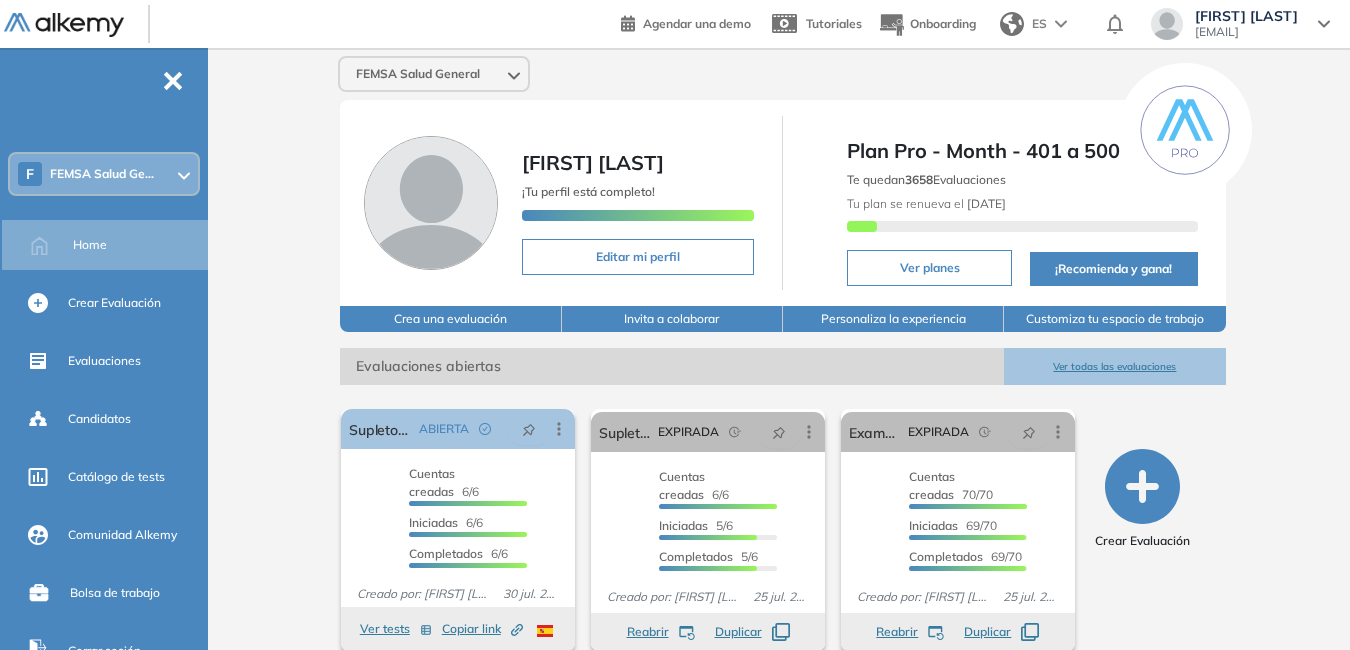 click on "Ver todas las evaluaciones" at bounding box center (1114, 366) 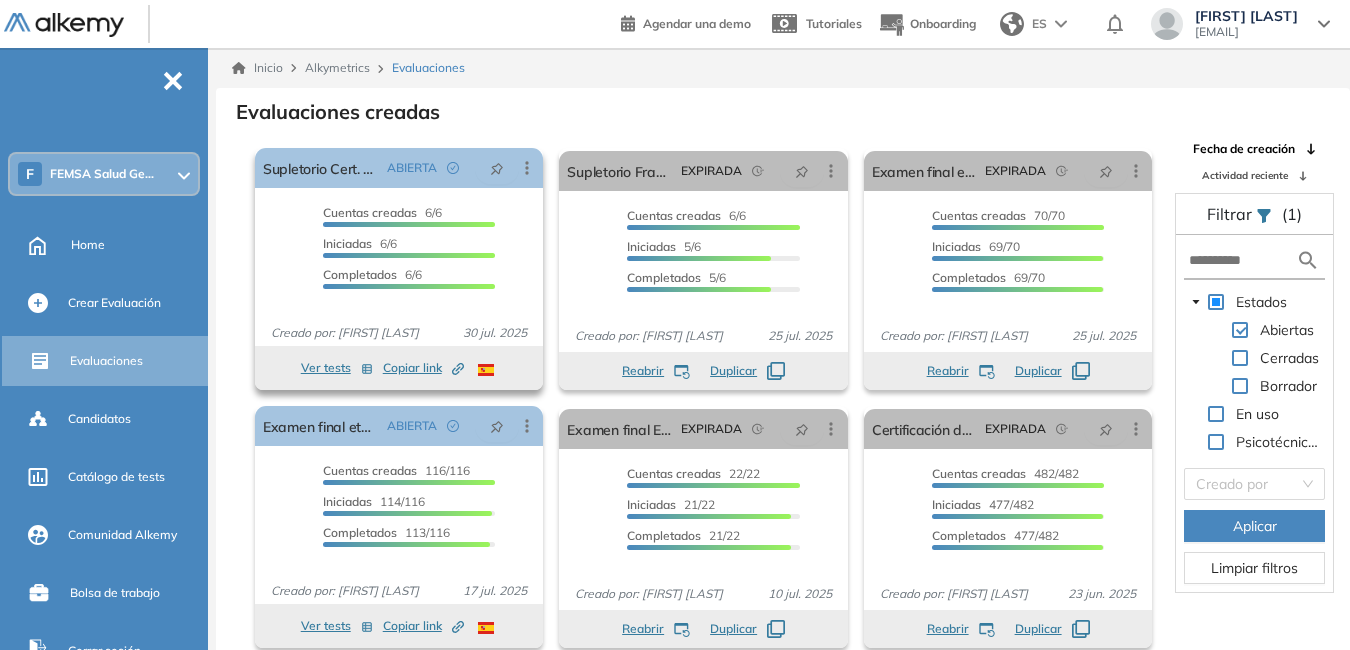 click on "Iniciadas 6/6" at bounding box center [360, 243] 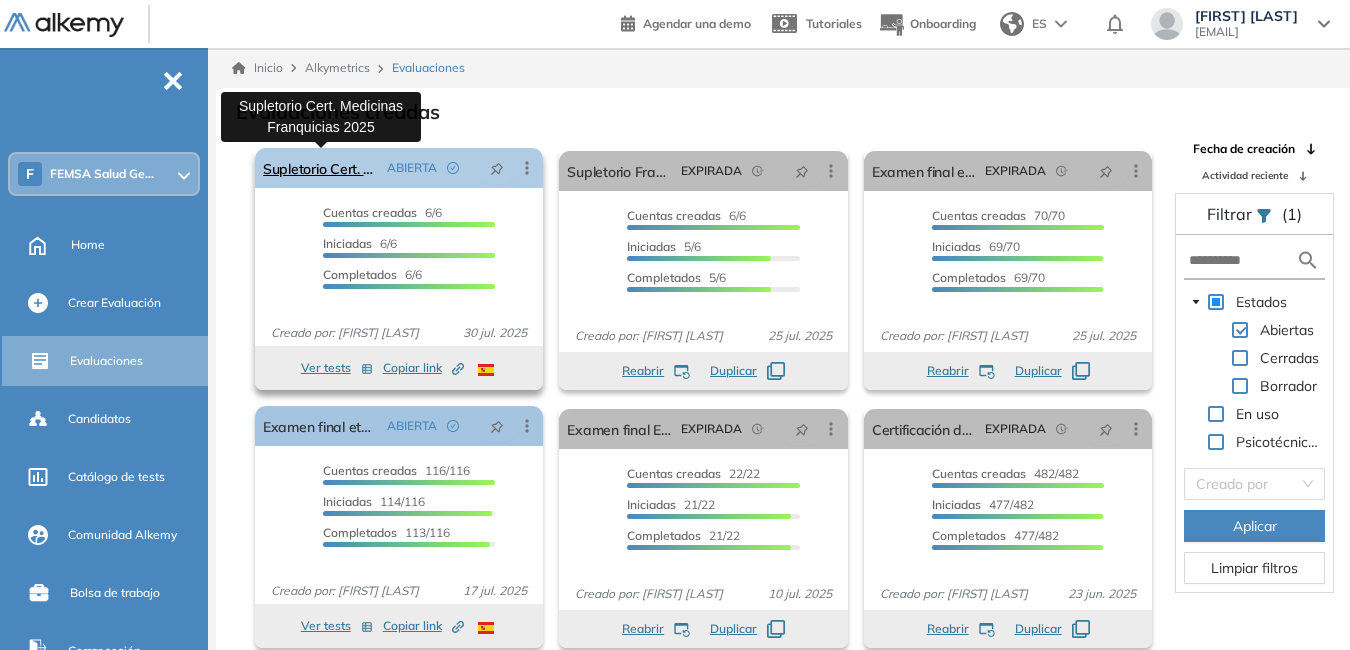 click on "Supletorio Cert. Medicinas Franquicias 2025" at bounding box center [321, 168] 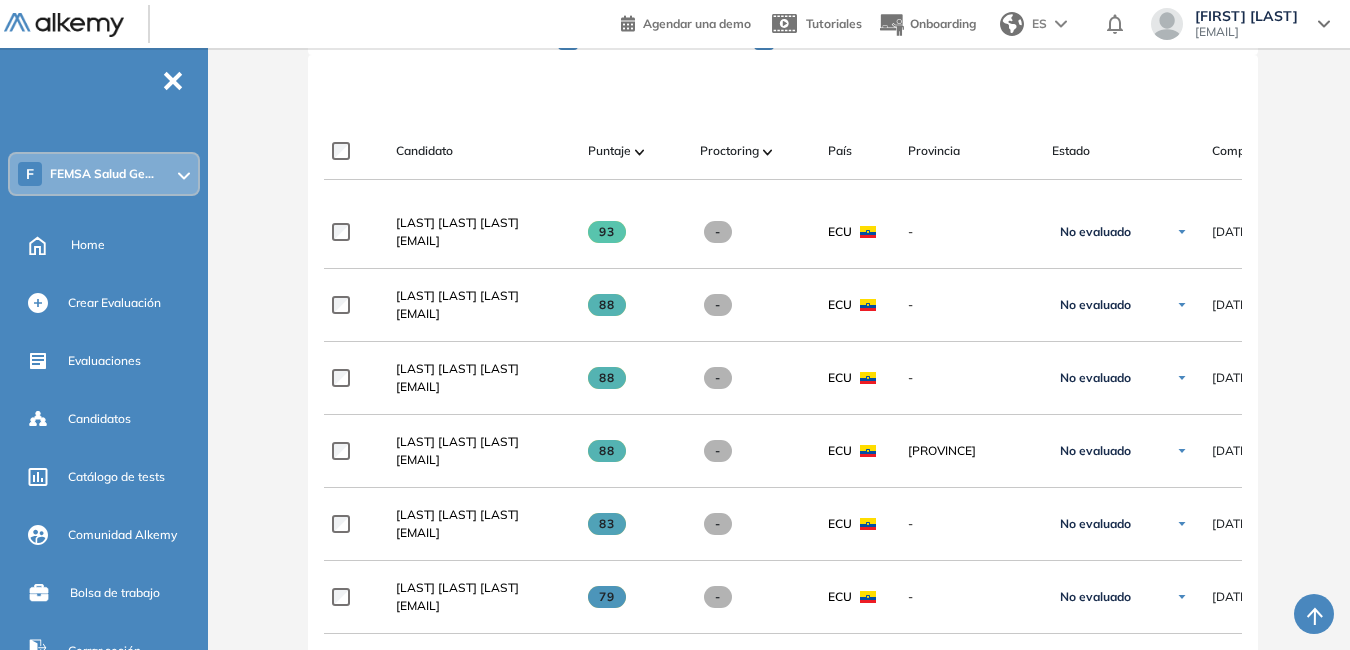 scroll, scrollTop: 503, scrollLeft: 0, axis: vertical 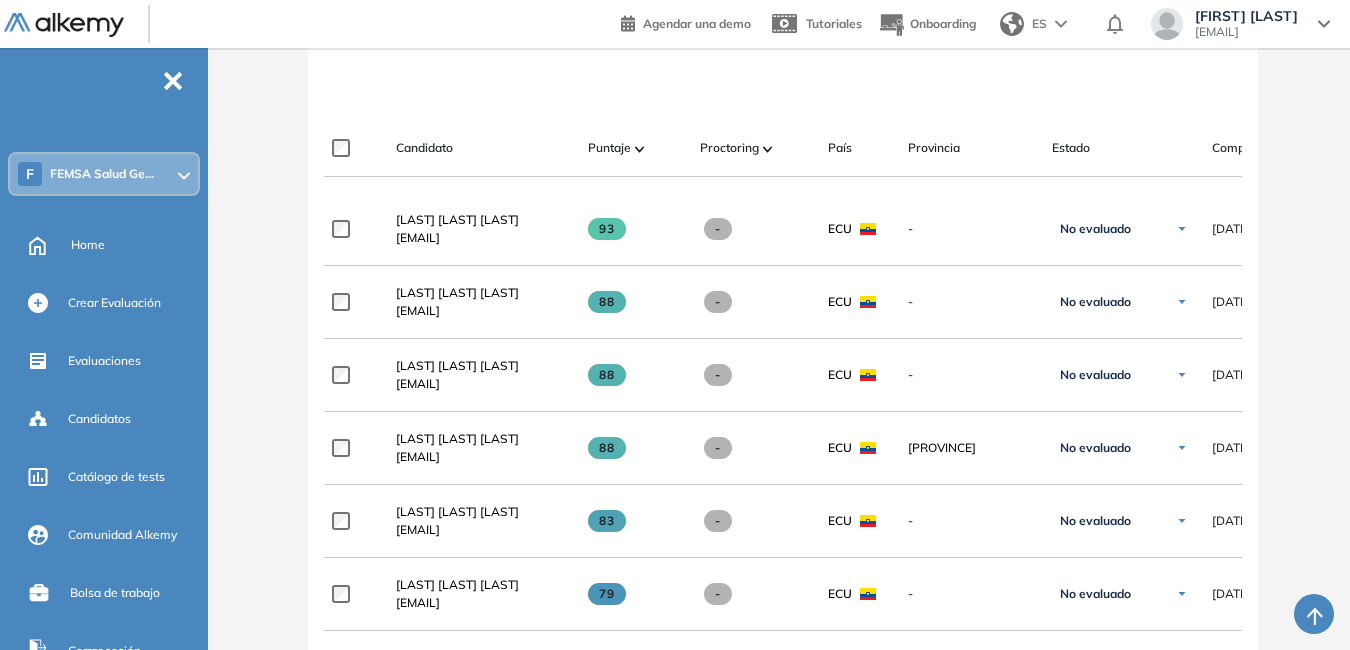 drag, startPoint x: 1349, startPoint y: 380, endPoint x: 1357, endPoint y: 418, distance: 38.832977 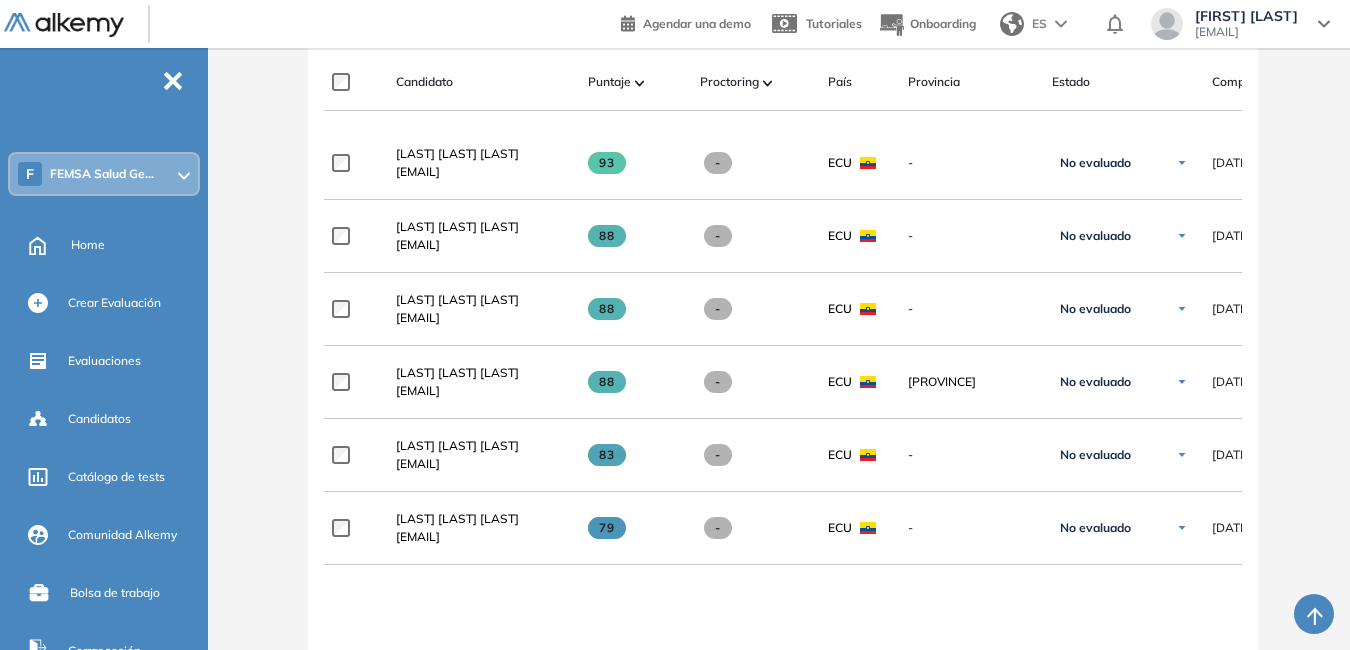 scroll, scrollTop: 536, scrollLeft: 0, axis: vertical 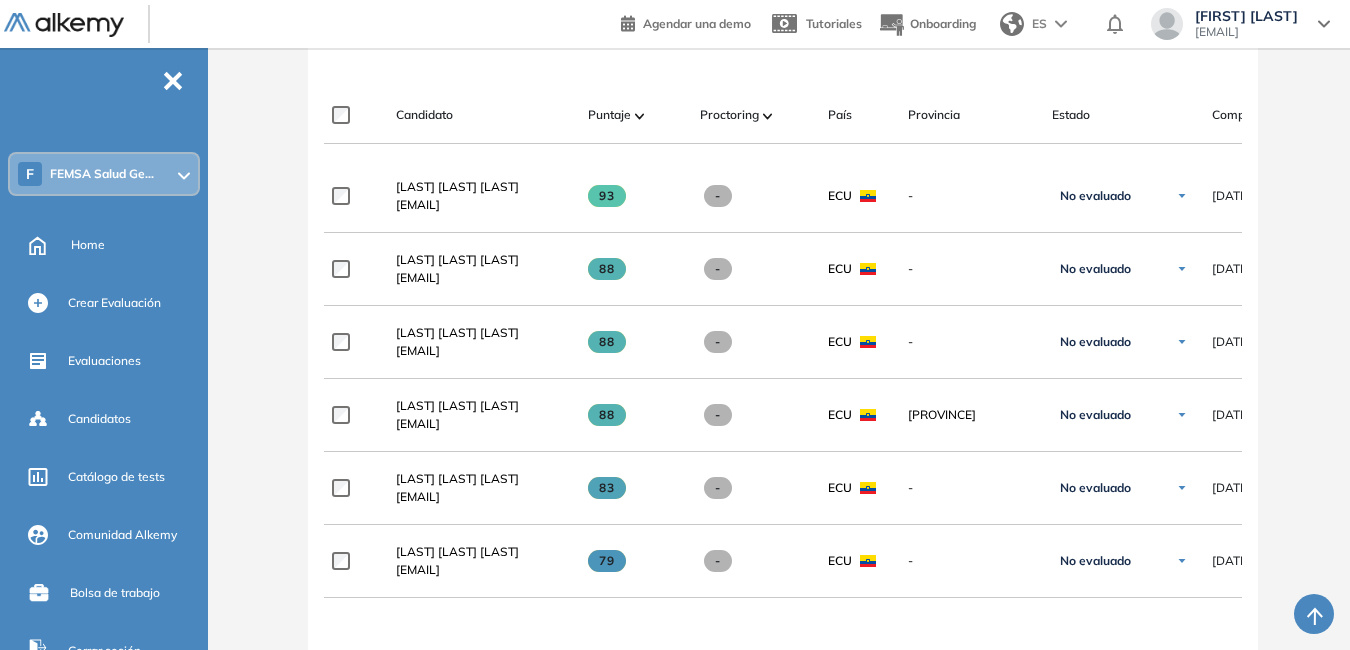 click on "cdlarar@corporaciongpf.com" at bounding box center [1246, 32] 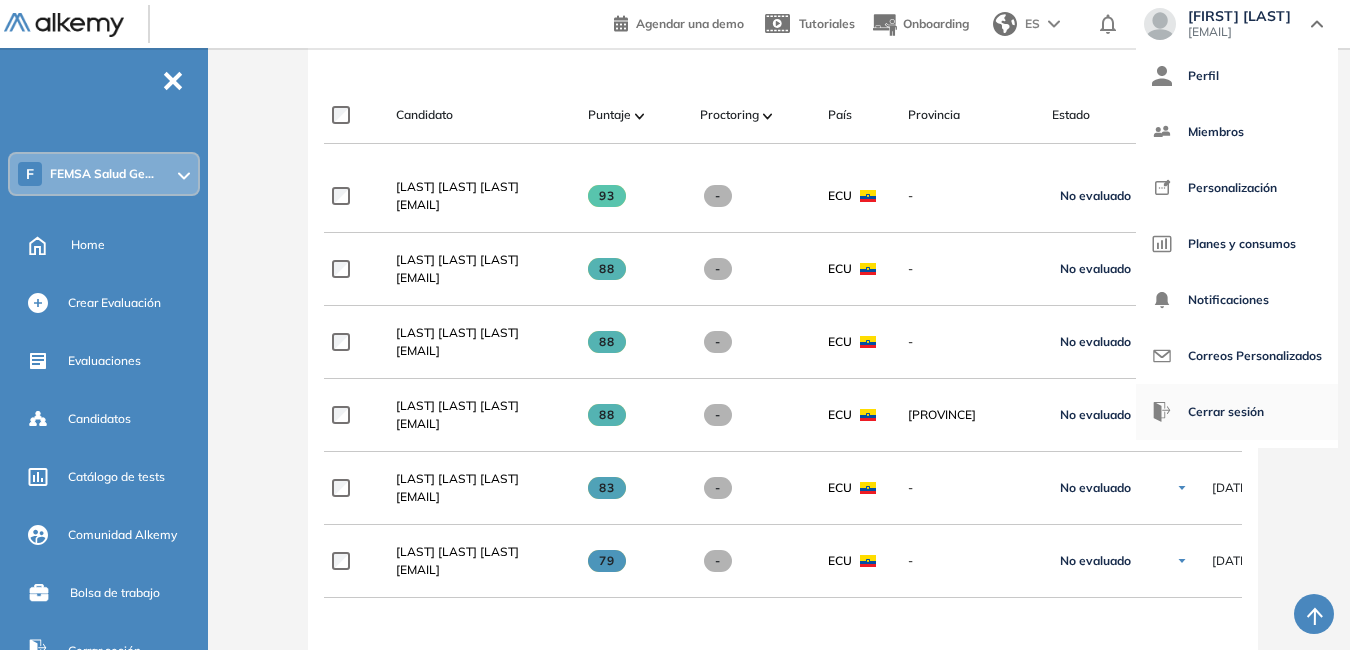 click on "Cerrar sesión" at bounding box center [1226, 412] 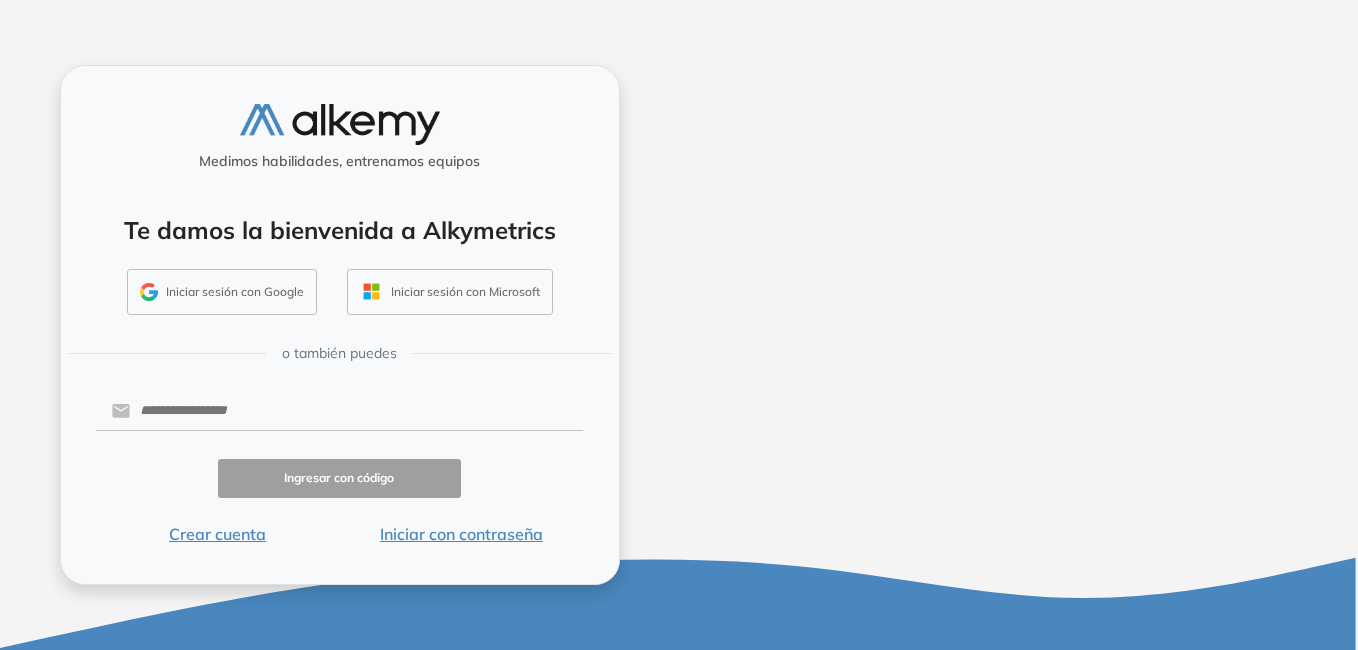 scroll, scrollTop: 0, scrollLeft: 0, axis: both 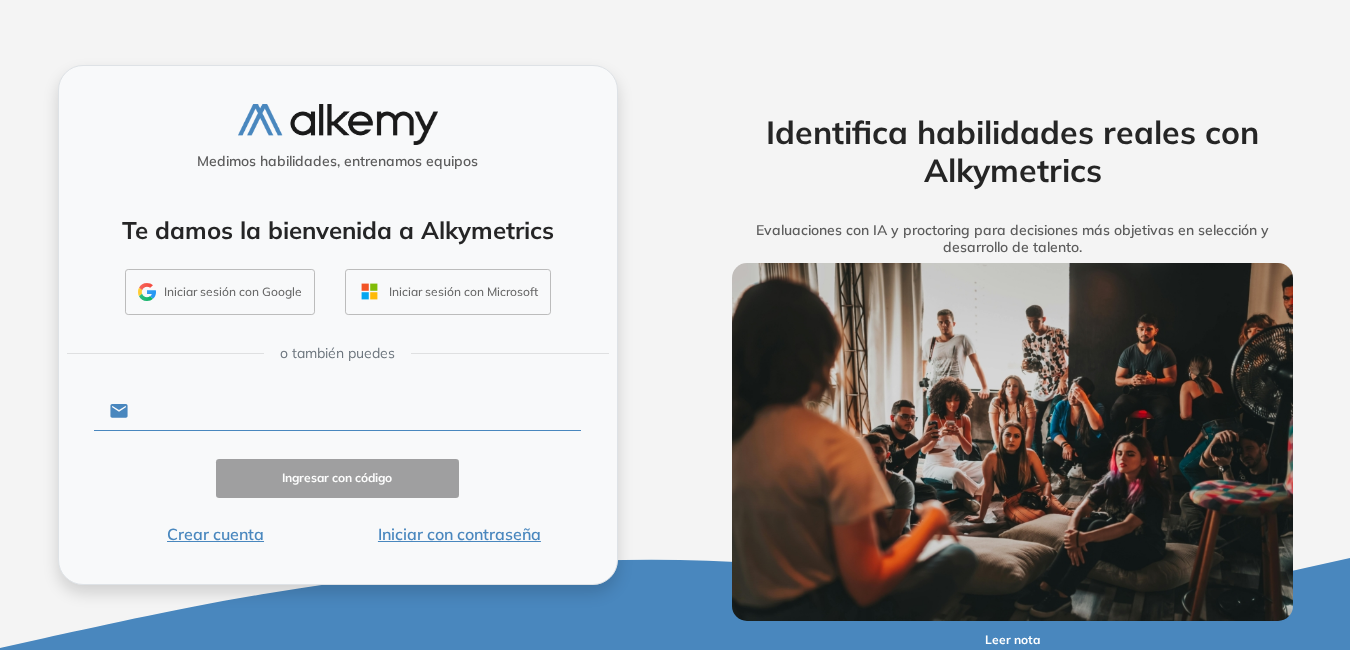 click at bounding box center (354, 411) 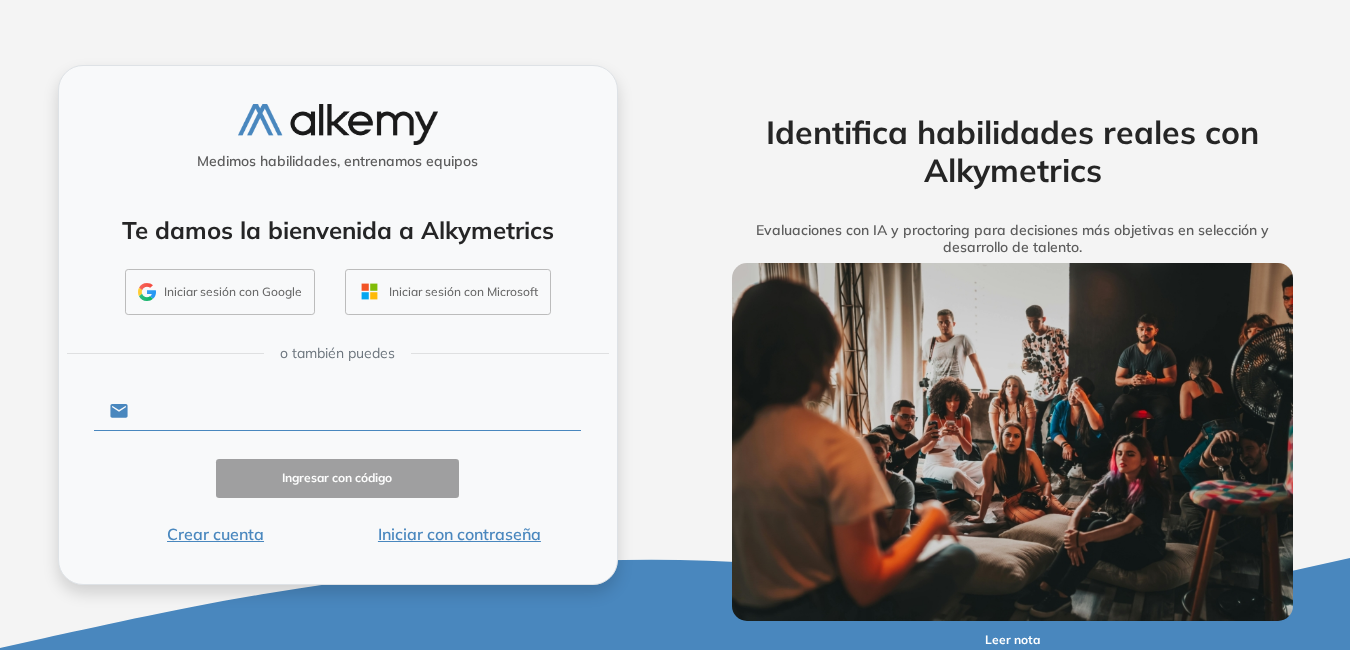 type on "**********" 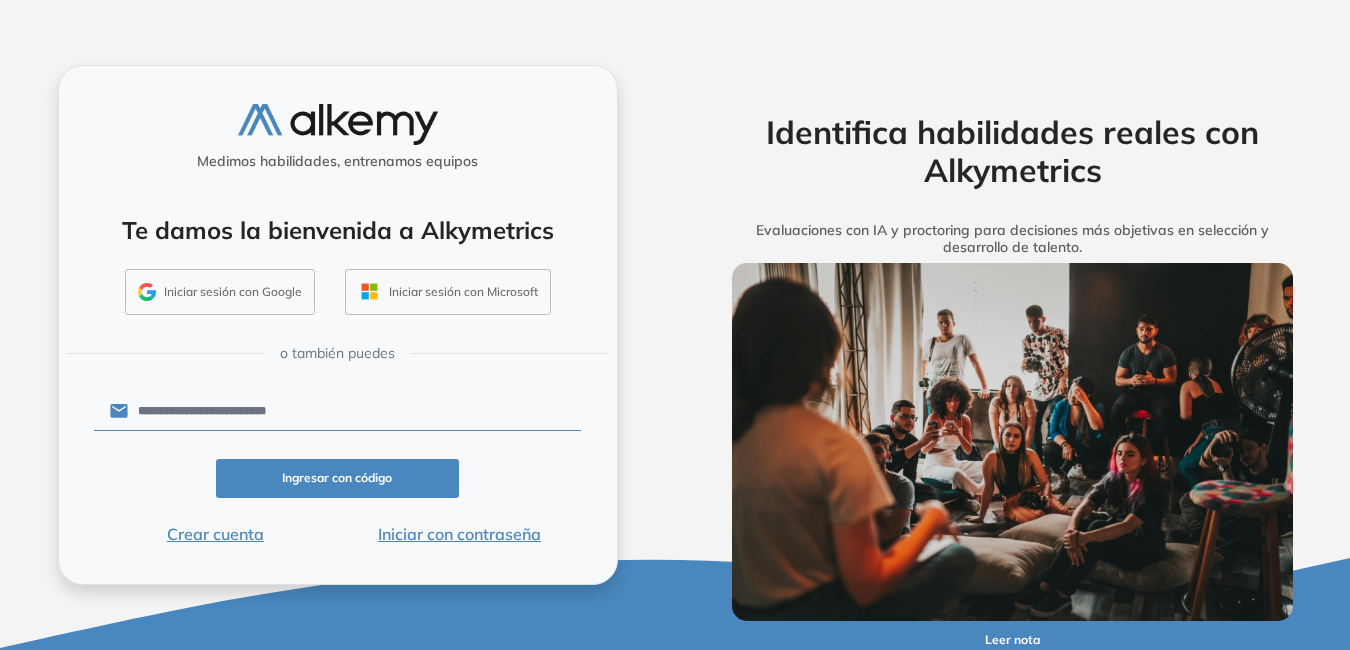 click on "Iniciar con contraseña" at bounding box center [459, 534] 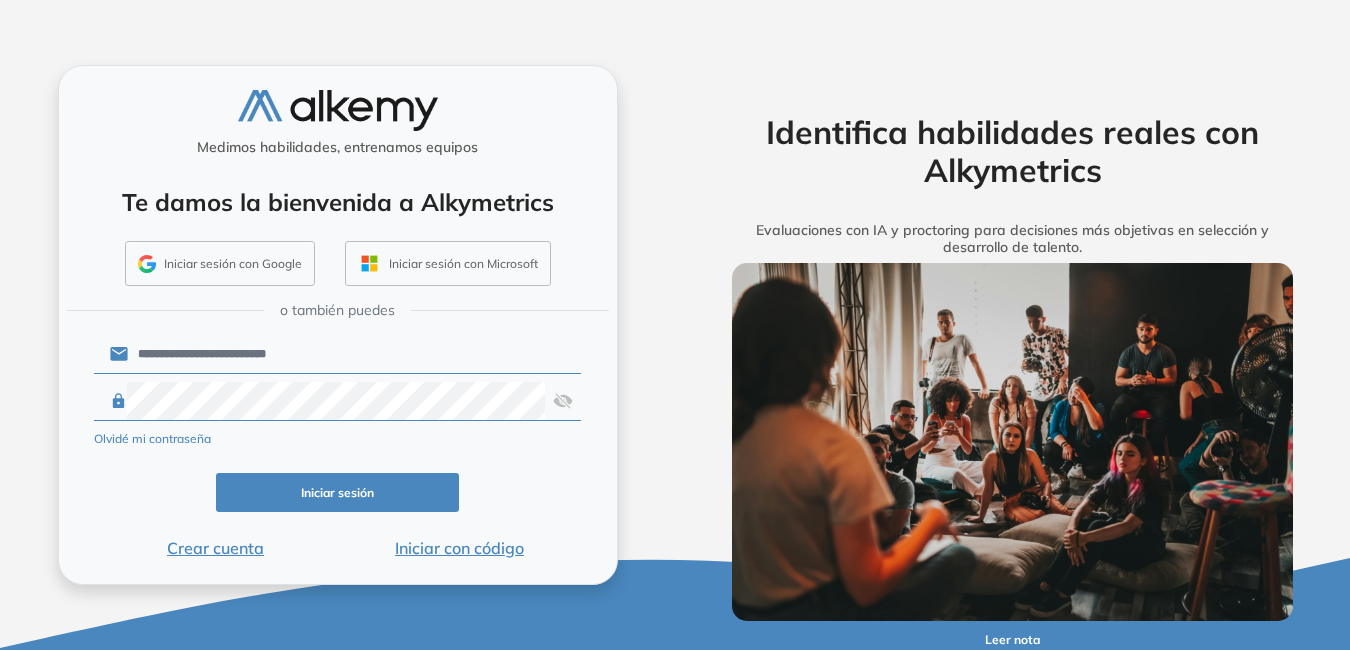 click at bounding box center (563, 401) 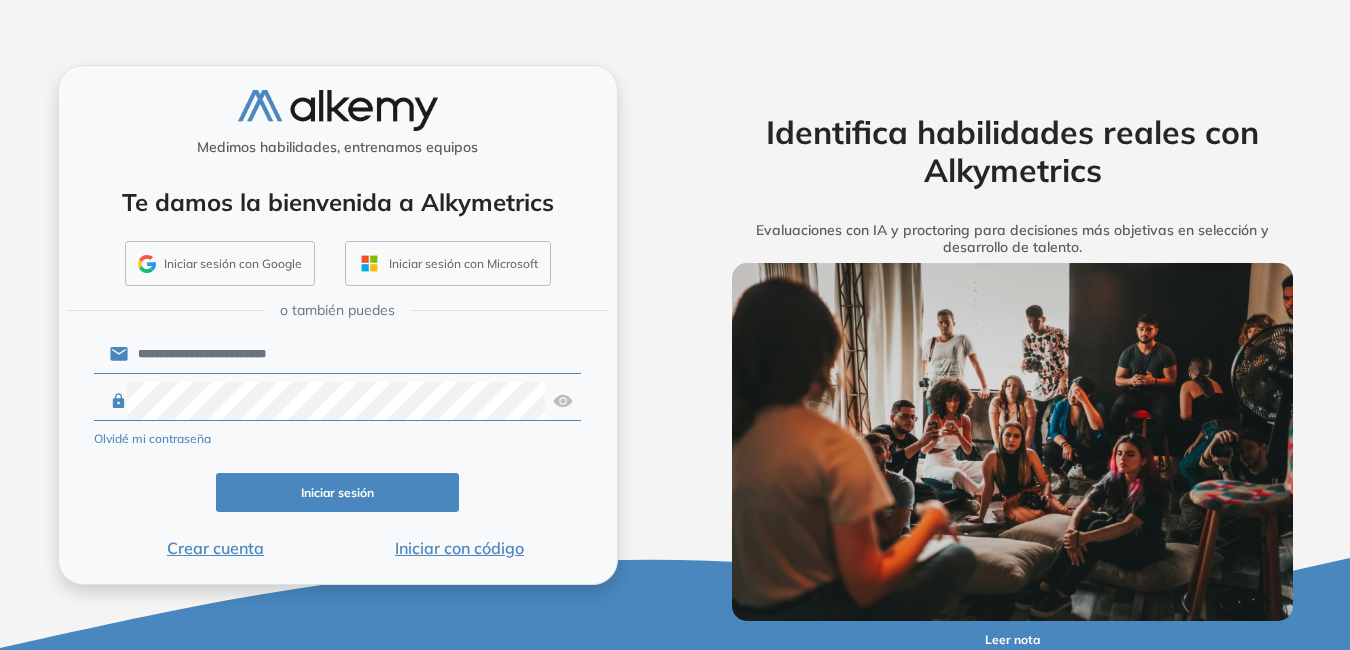 click on "Iniciar sesión" at bounding box center [338, 492] 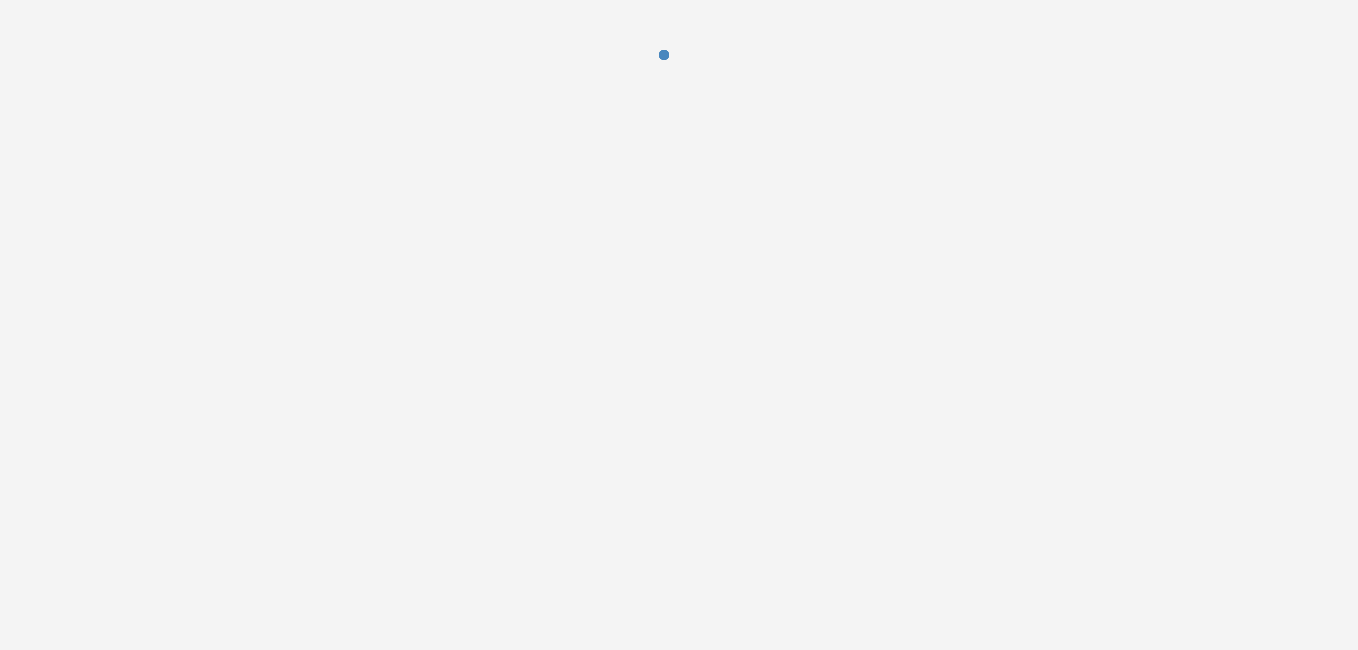 scroll, scrollTop: 0, scrollLeft: 0, axis: both 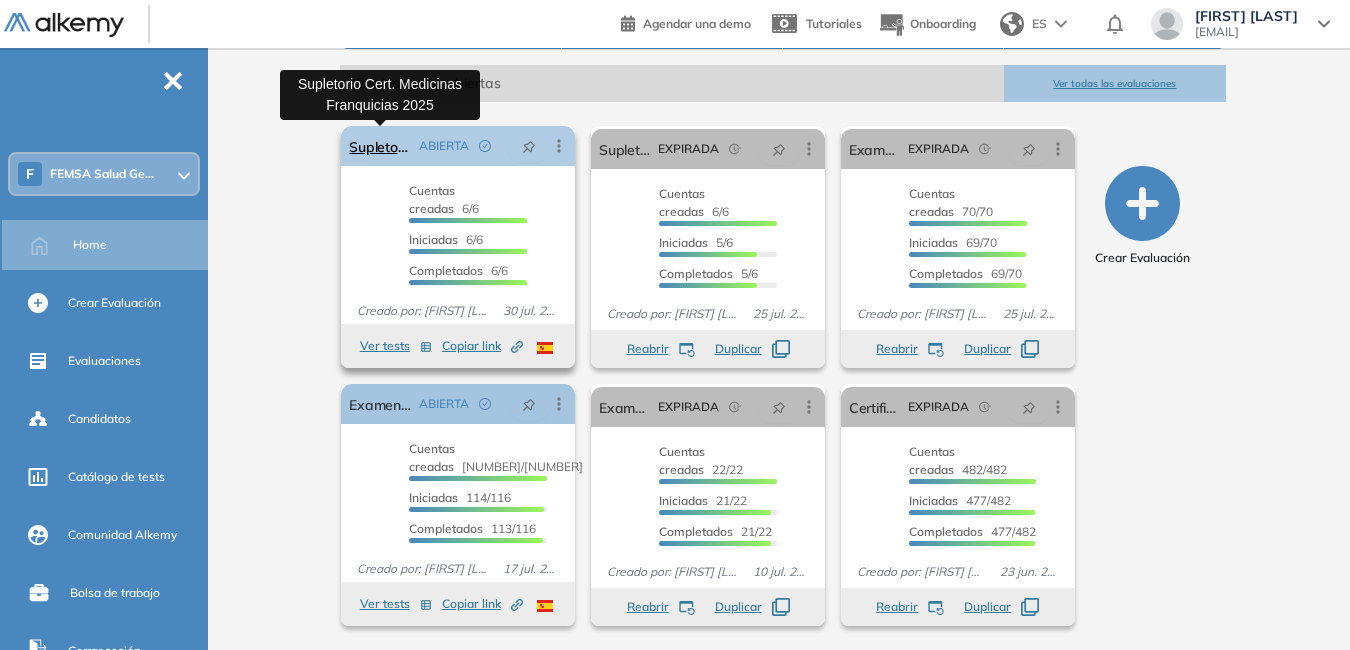 click on "Supletorio Cert. Medicinas Franquicias 2025" at bounding box center (380, 146) 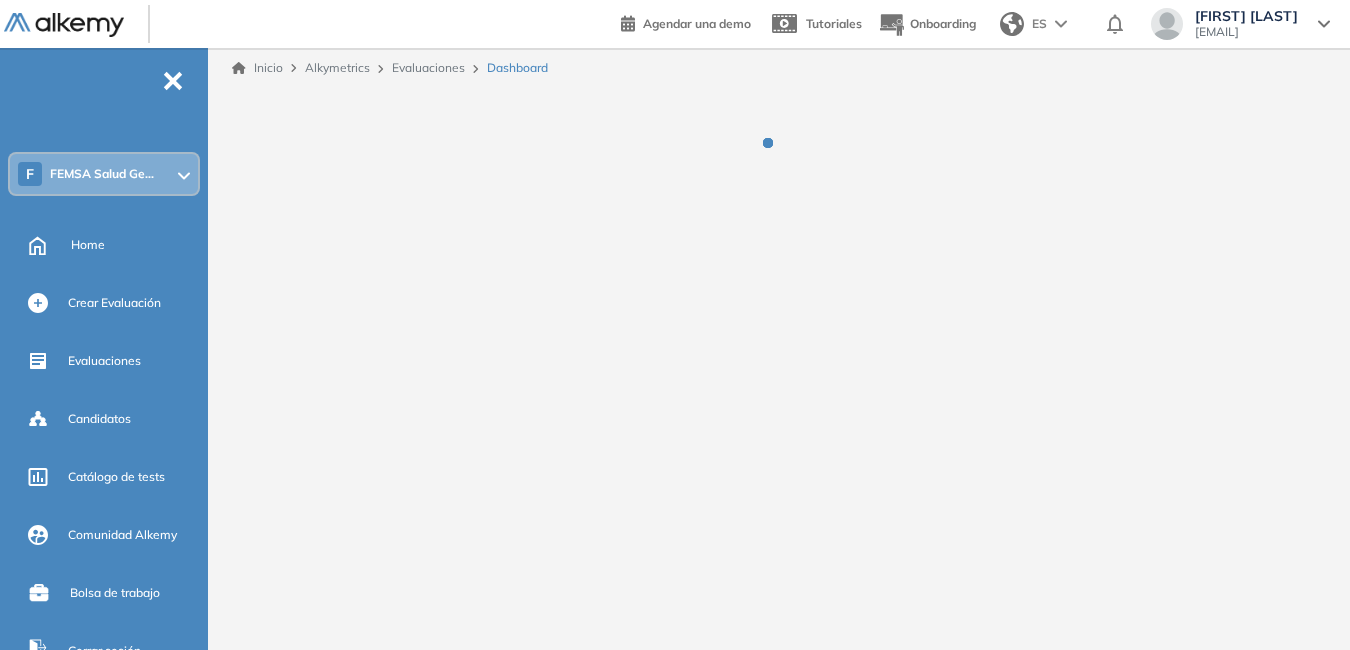 scroll, scrollTop: 0, scrollLeft: 0, axis: both 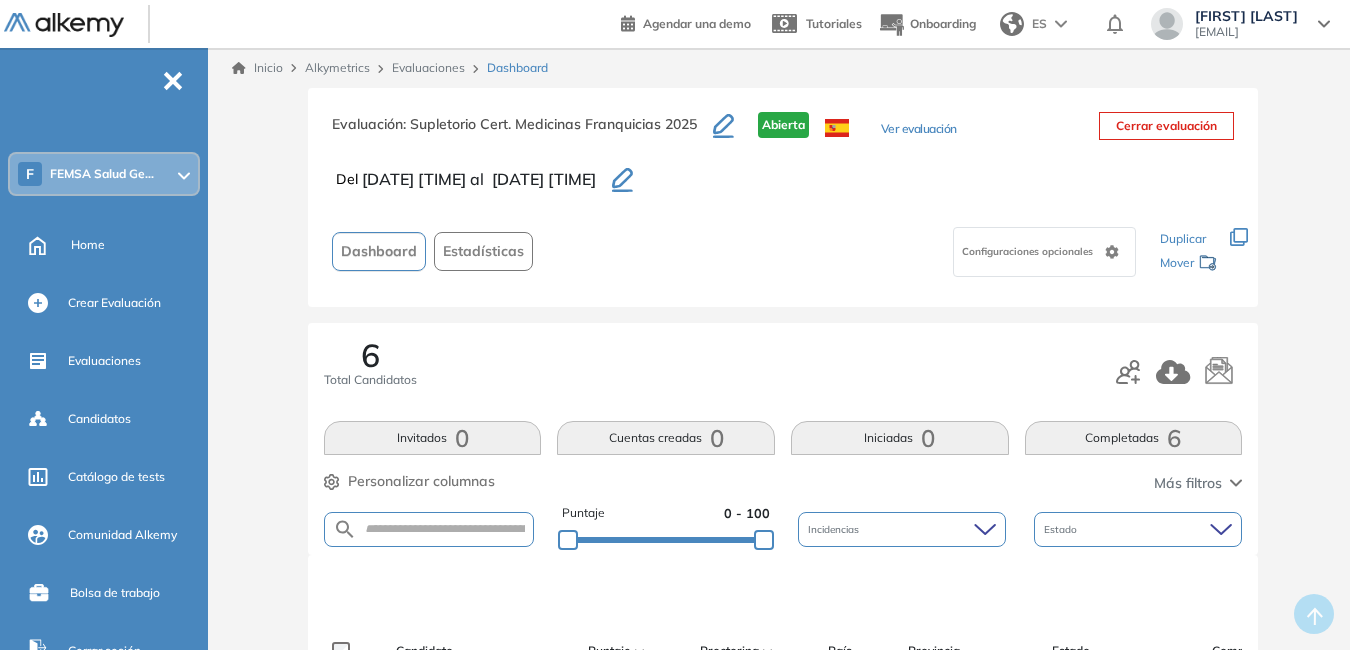 click 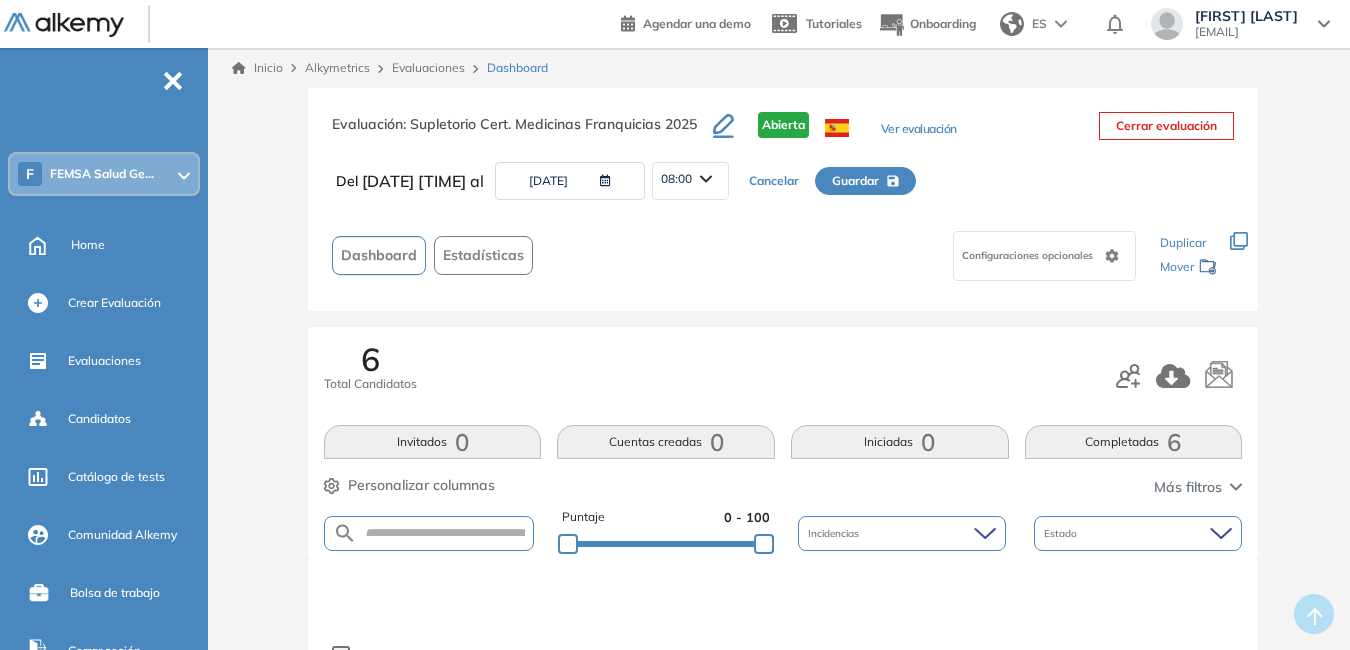 click on "Guardar" at bounding box center (855, 181) 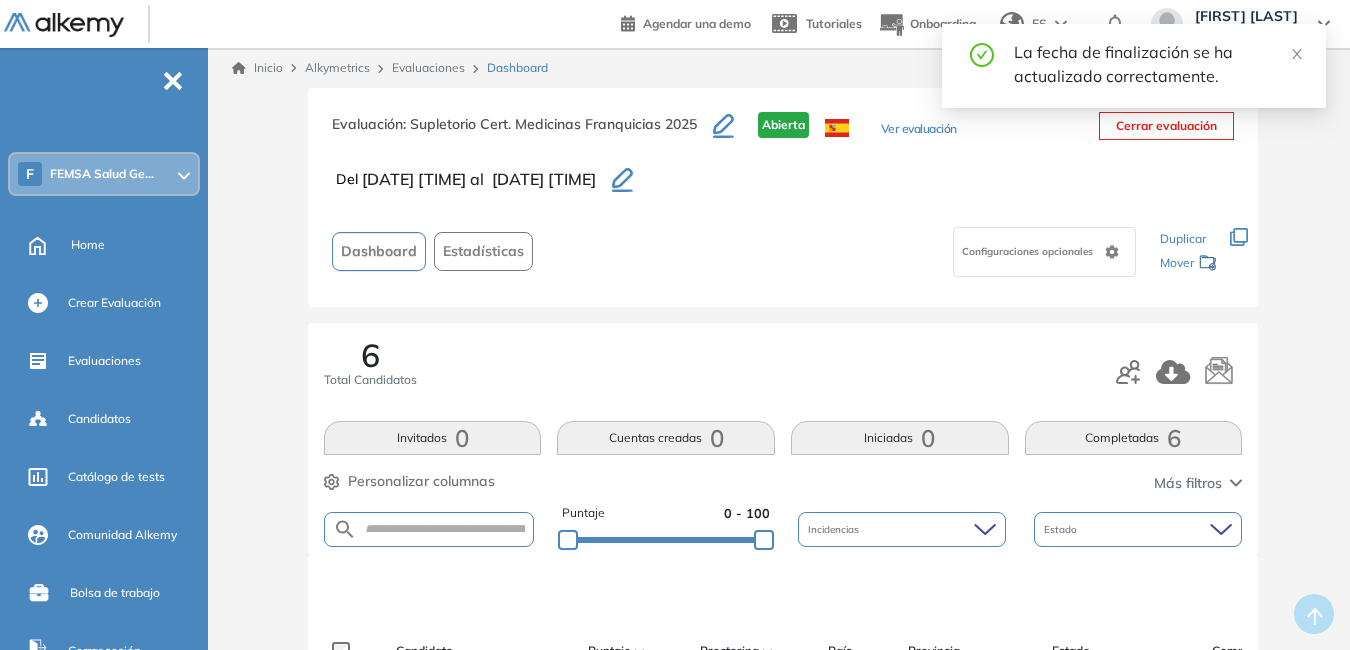 click on "Evaluaciones" at bounding box center [428, 67] 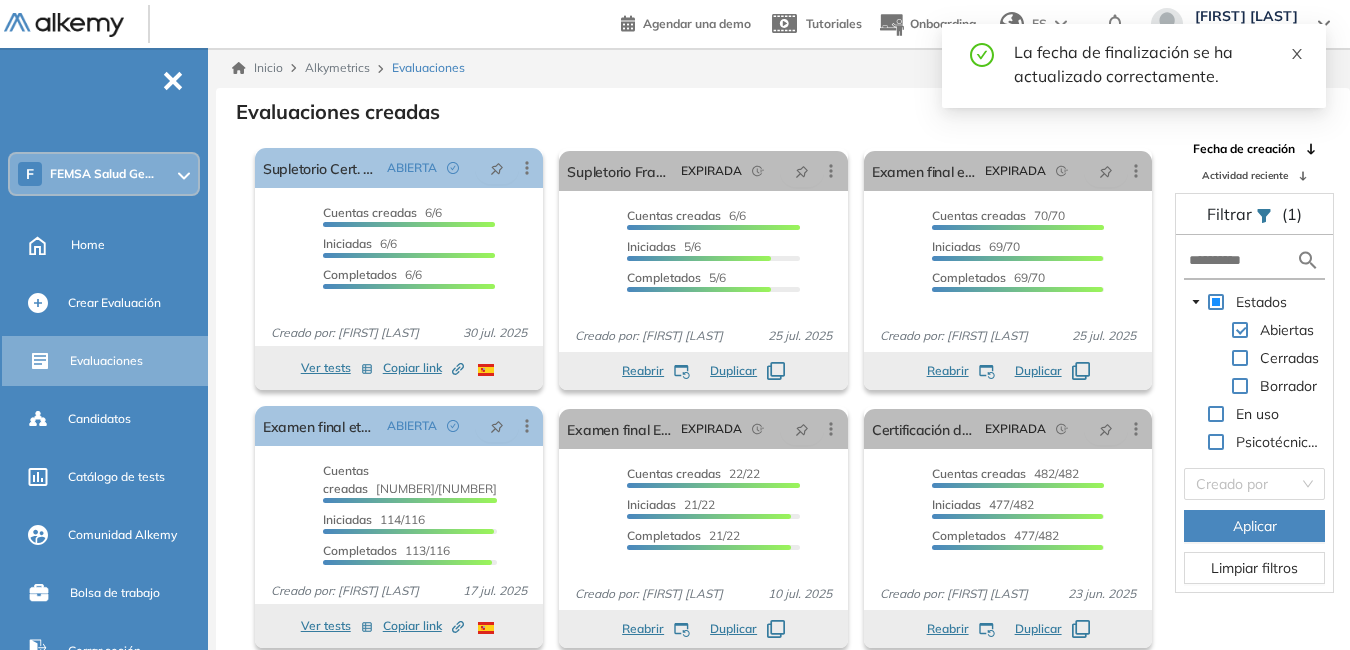 click 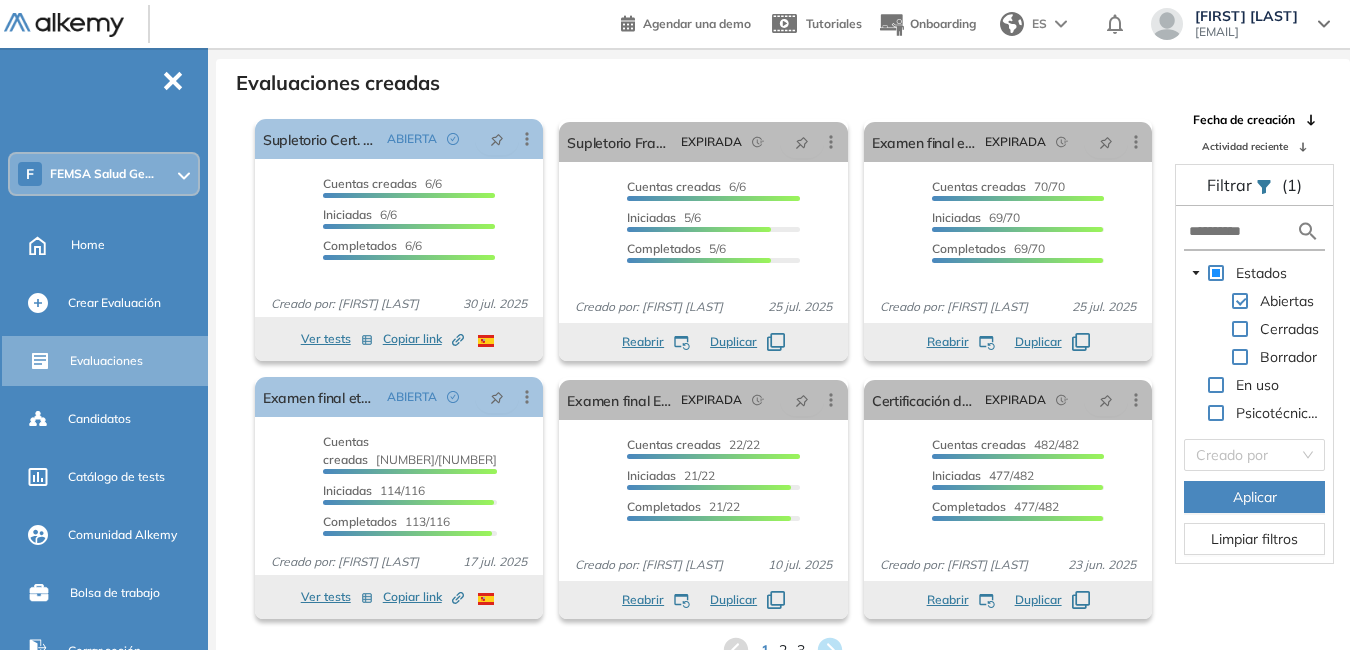 scroll, scrollTop: 48, scrollLeft: 0, axis: vertical 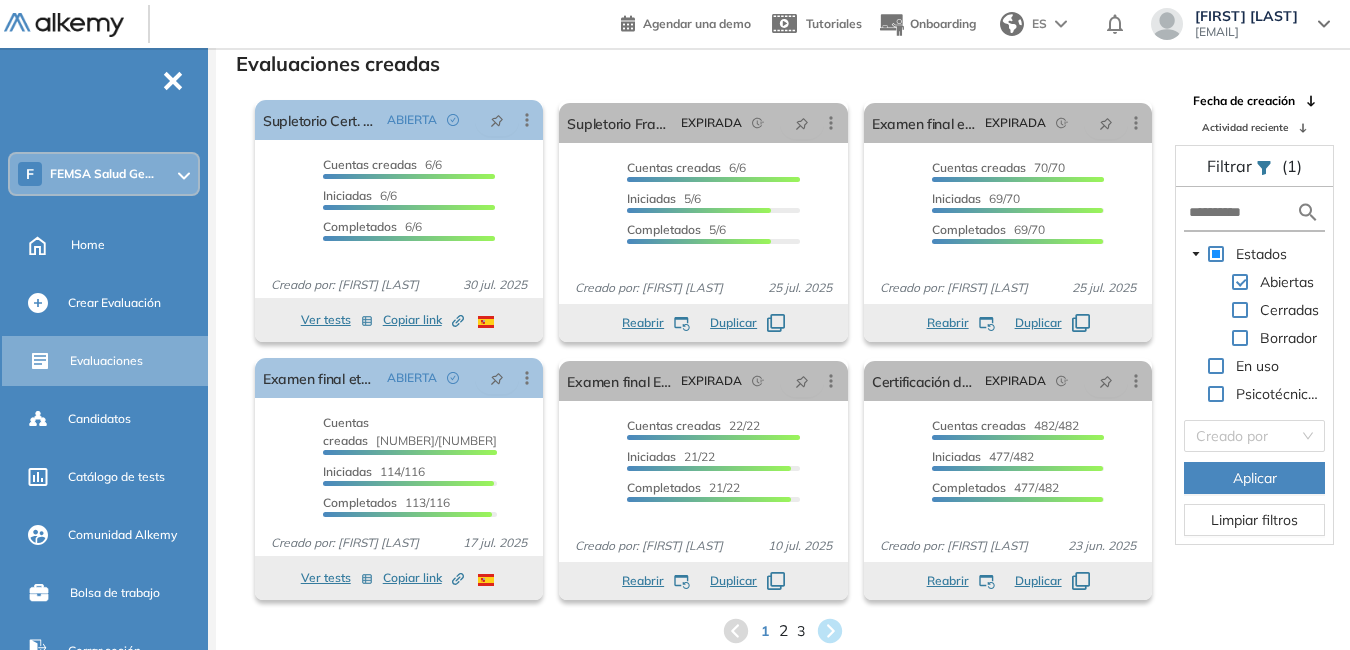 click on "2" at bounding box center (783, 630) 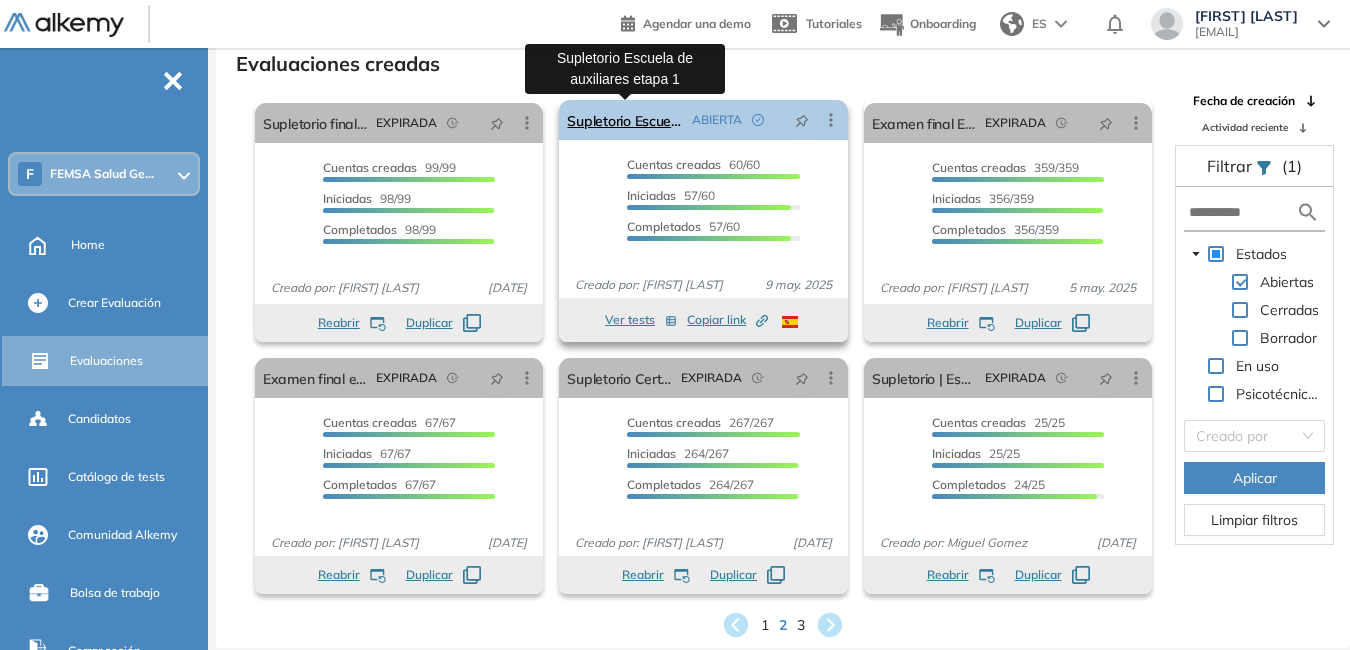 click on "Supletorio Escuela de auxiliares etapa 1" at bounding box center (625, 120) 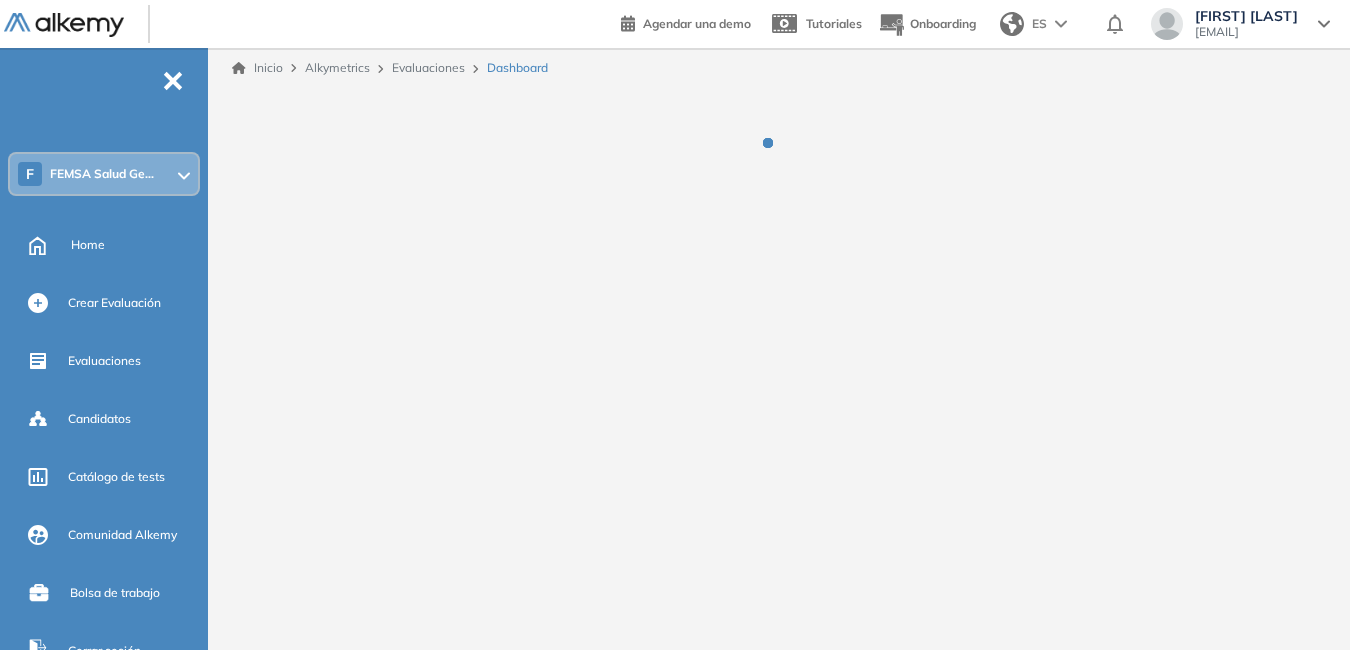 scroll, scrollTop: 0, scrollLeft: 0, axis: both 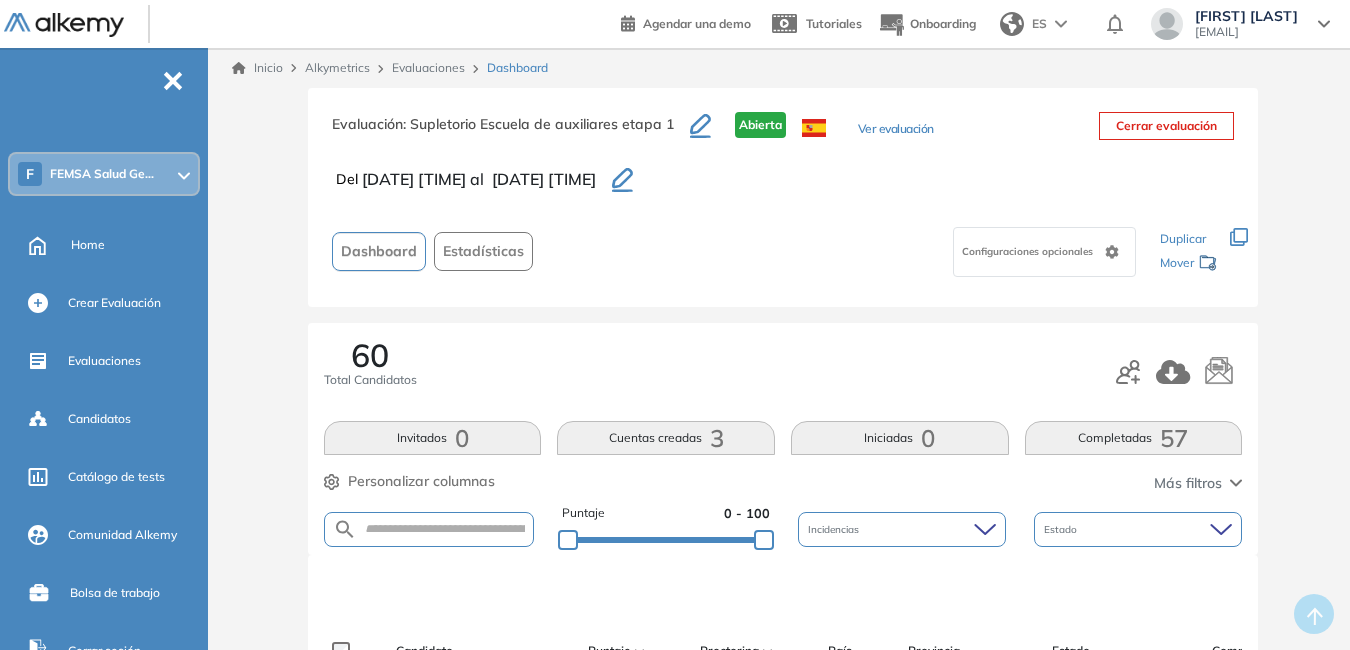 click 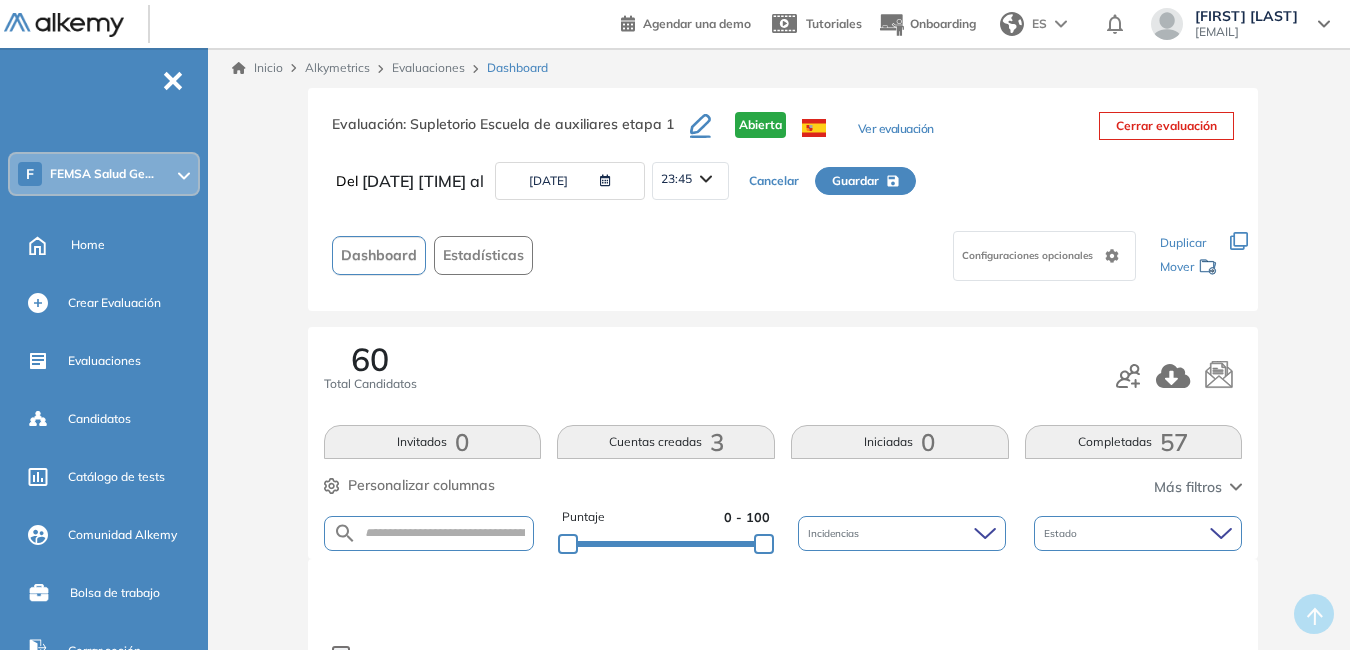 click on "07/08/2025" at bounding box center (570, 181) 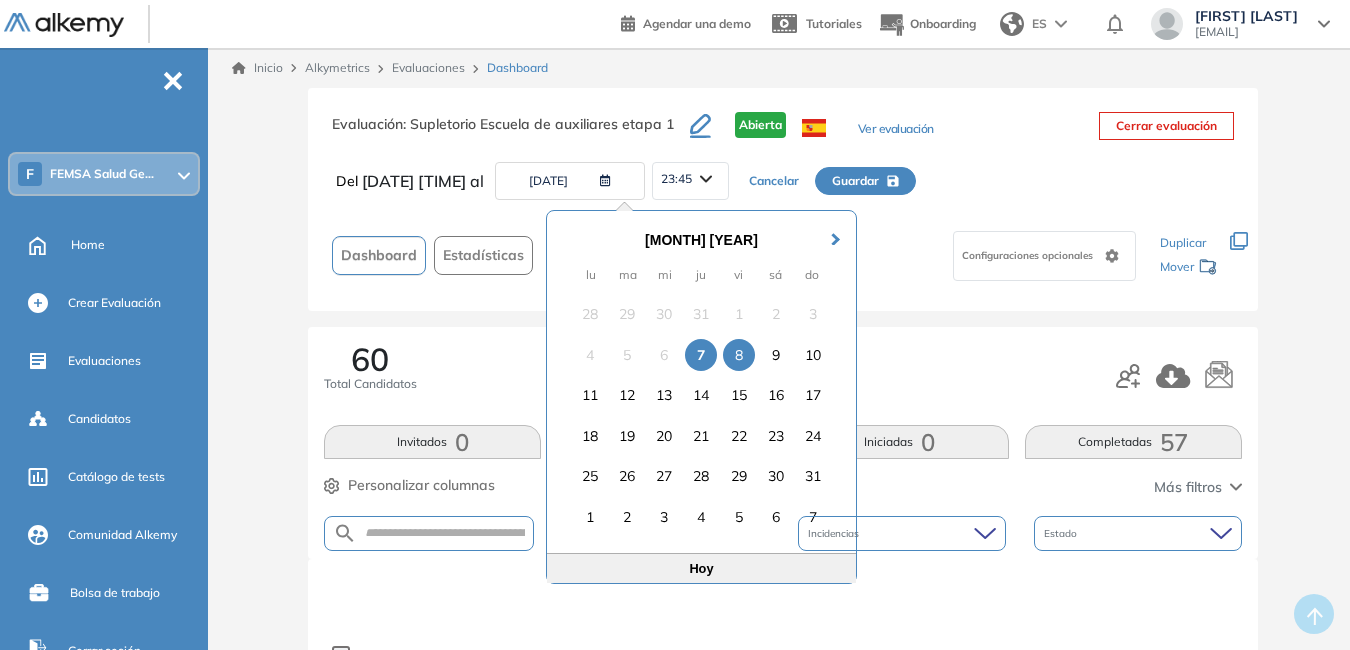 click on "8" at bounding box center (739, 355) 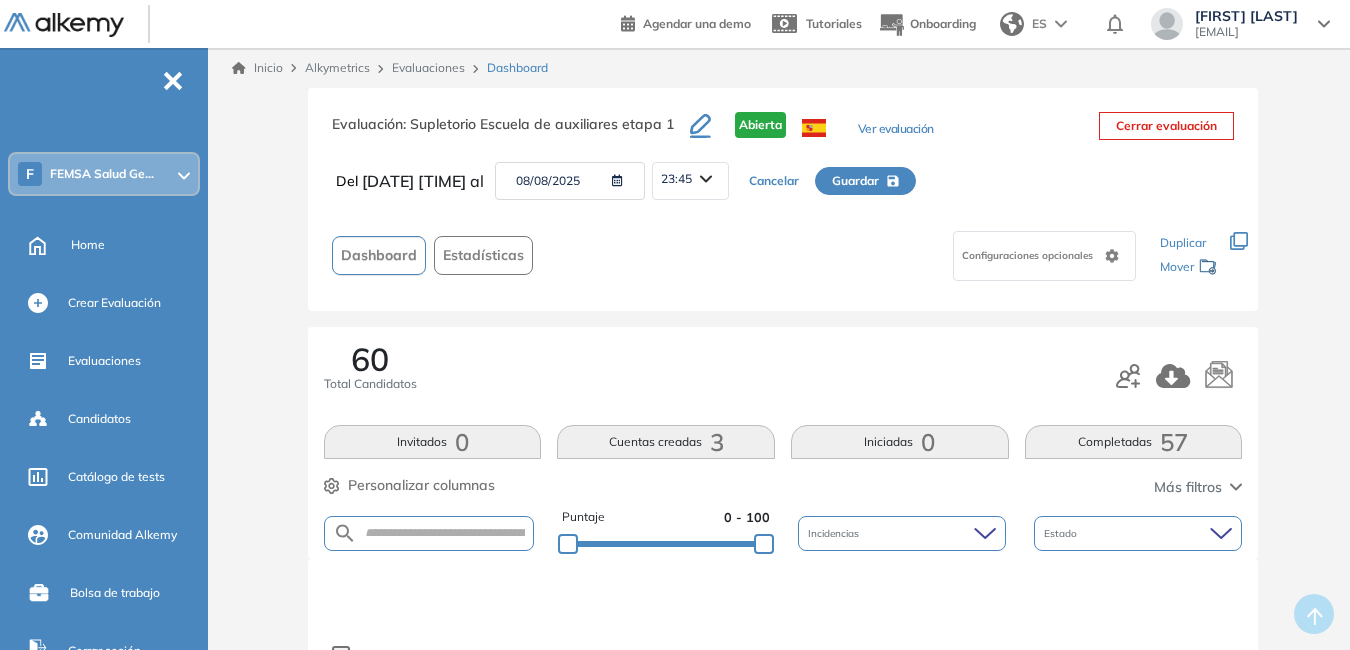 click on "Guardar" at bounding box center [865, 181] 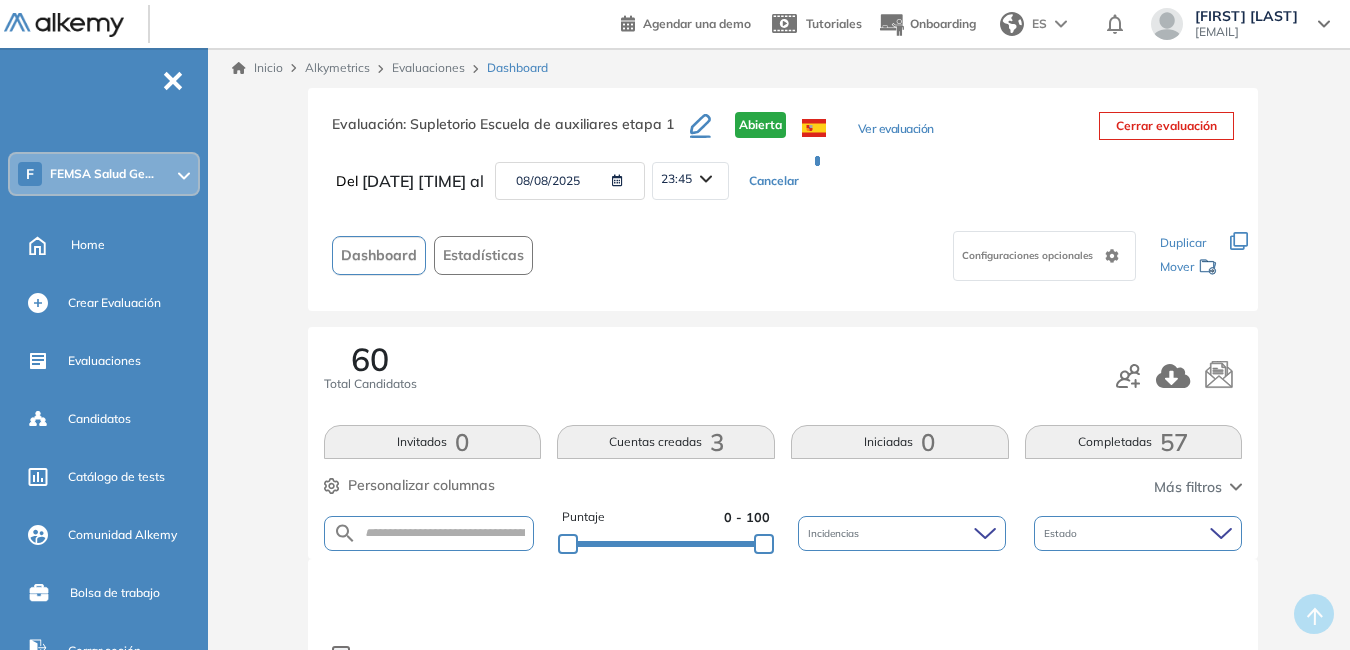 type on "**********" 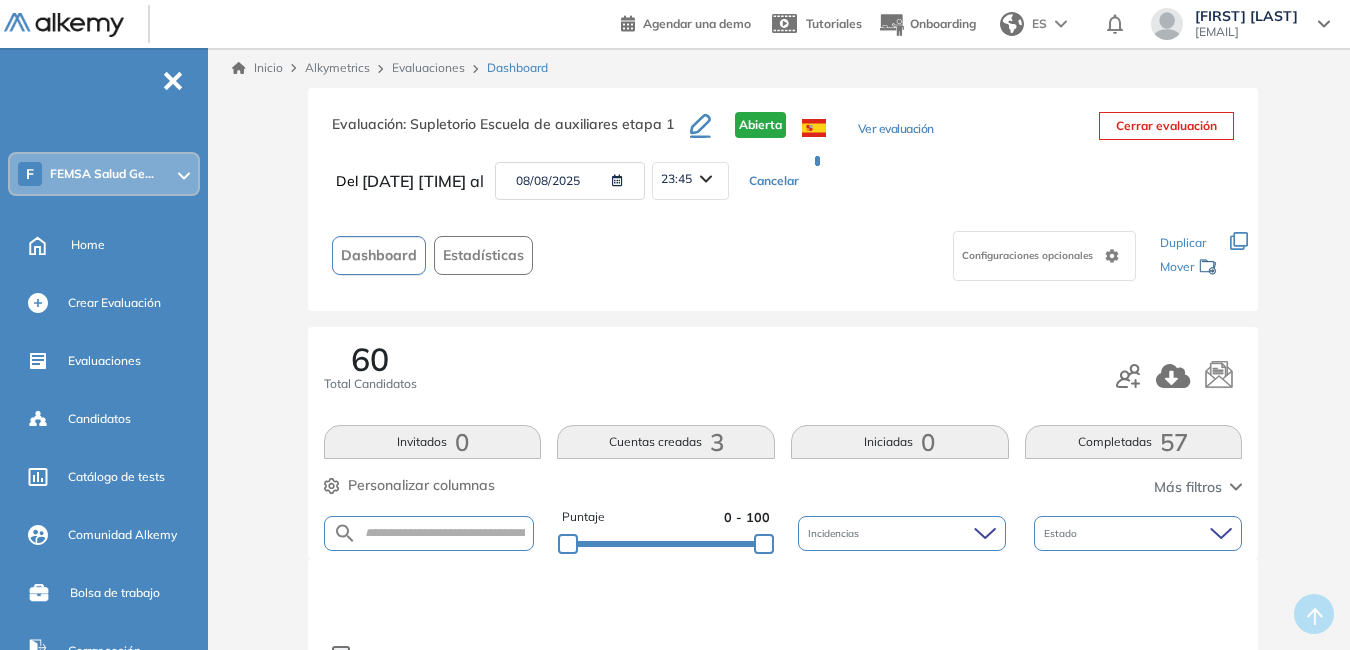 type on "**********" 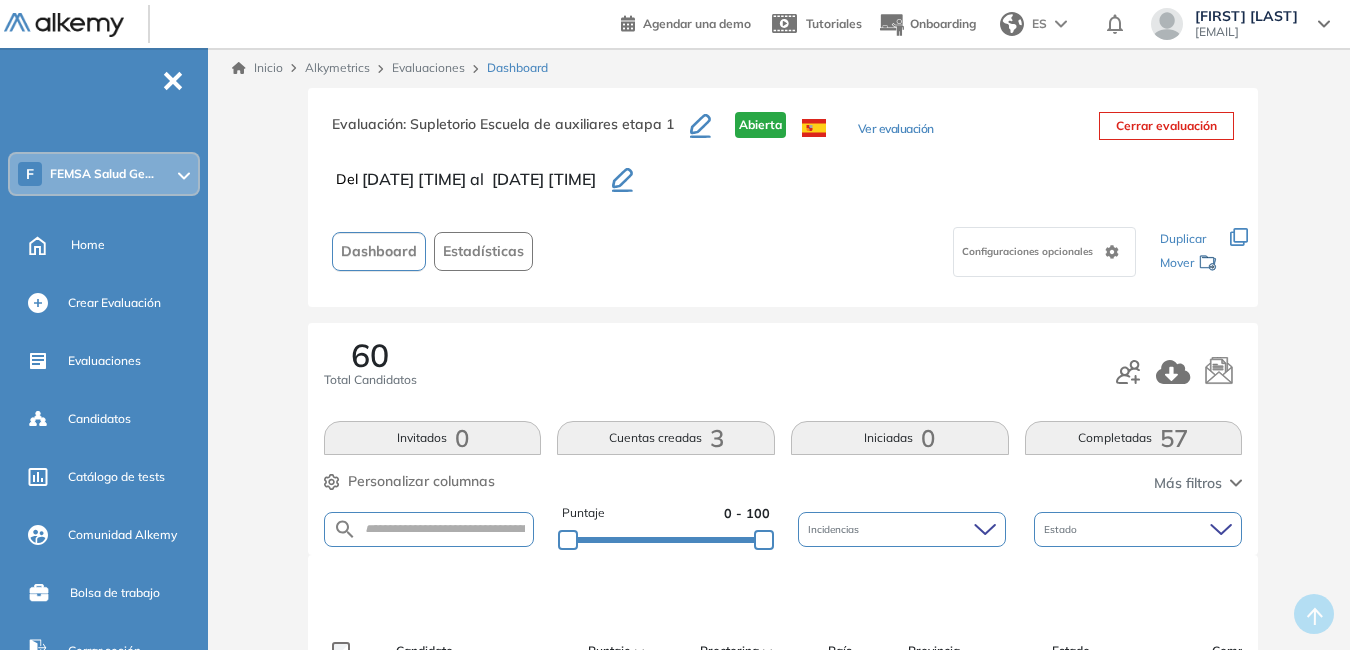 click on "Evaluaciones" at bounding box center (428, 67) 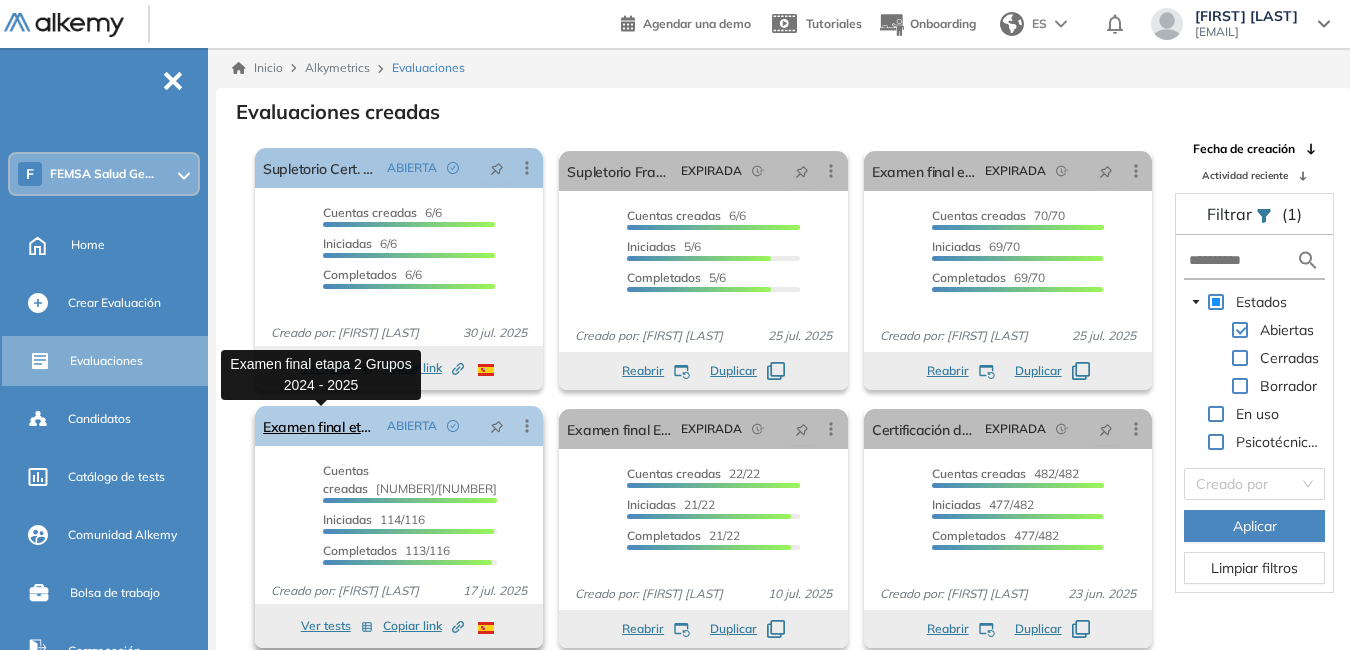 click on "Examen final etapa 2 Grupos 2024 - 2025" at bounding box center (321, 426) 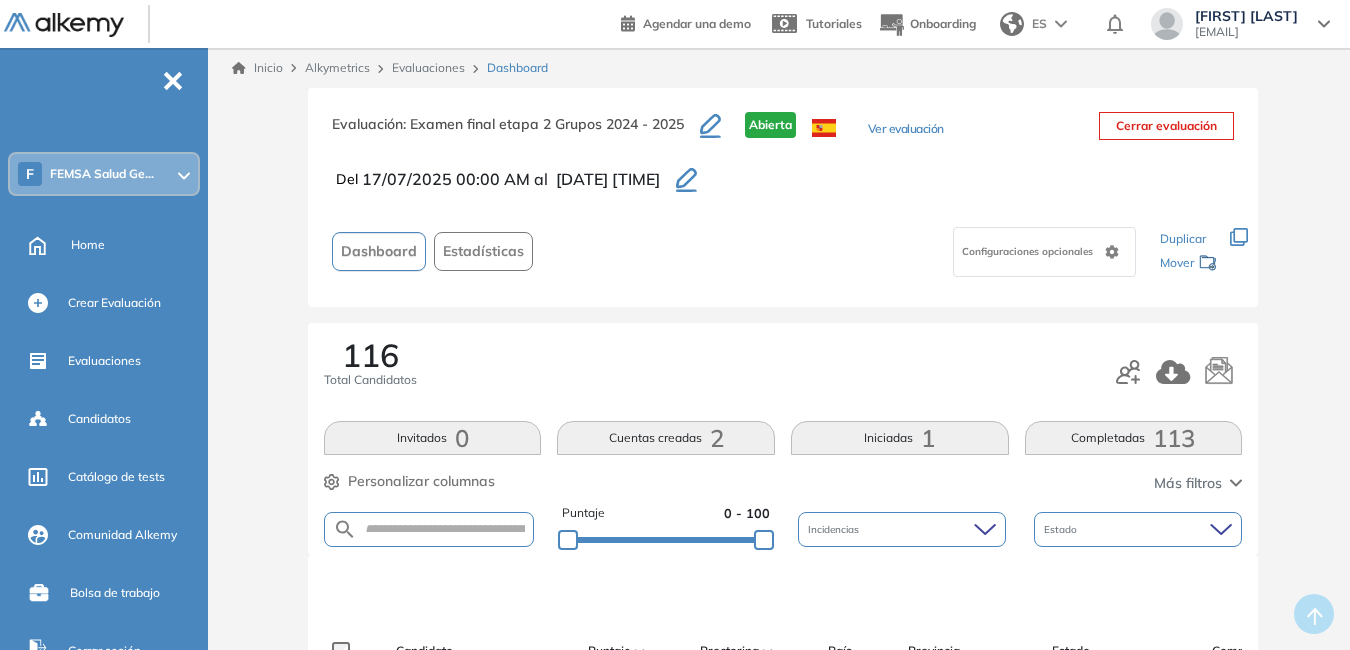 click 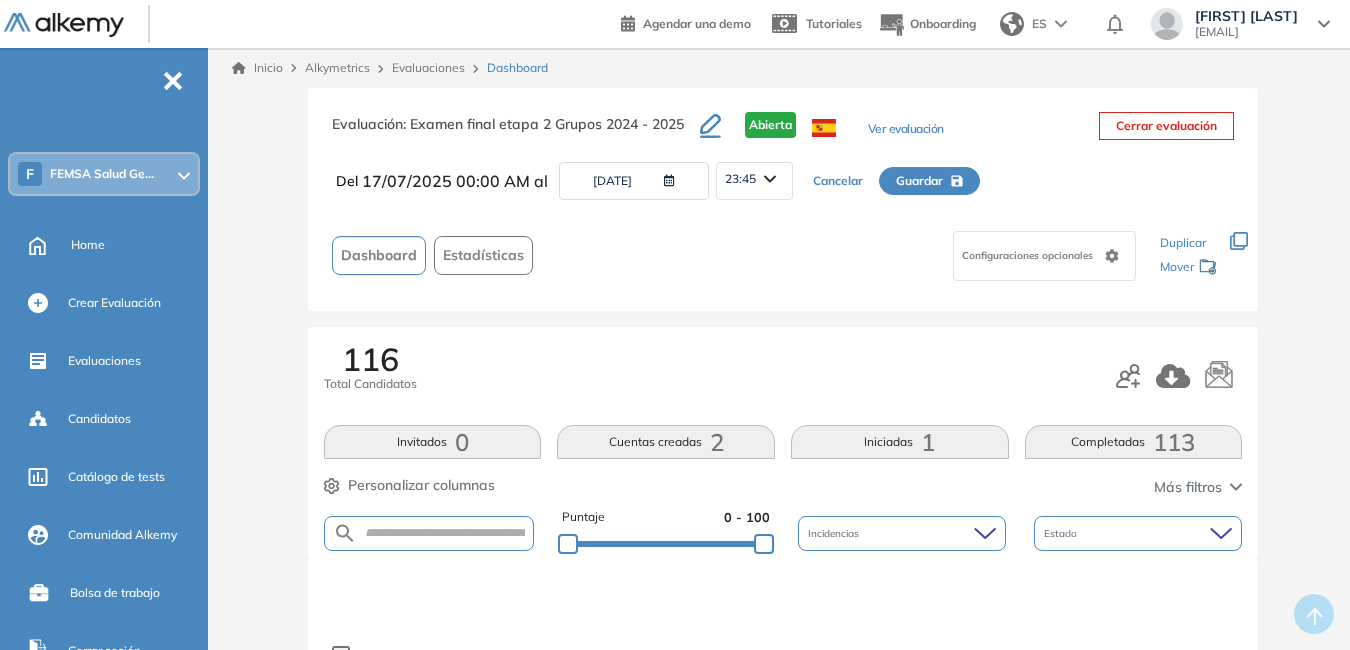 click on "07/08/2025" at bounding box center (634, 181) 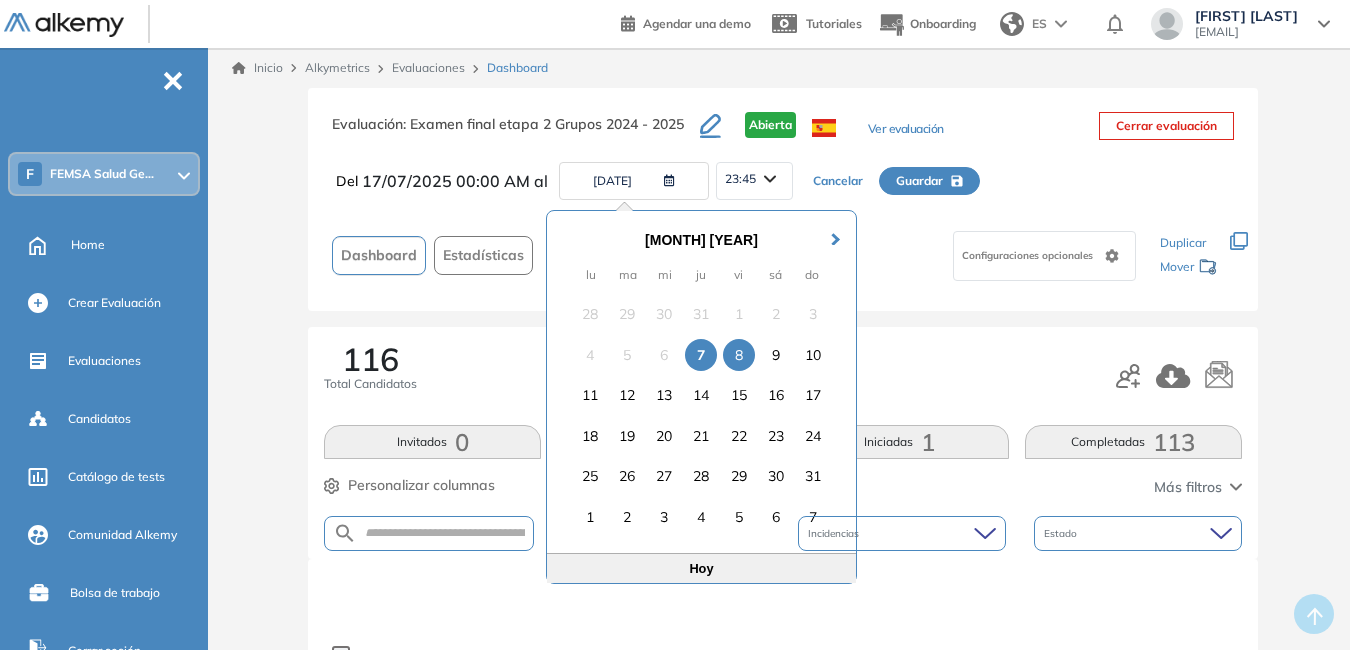 click on "8" at bounding box center (739, 355) 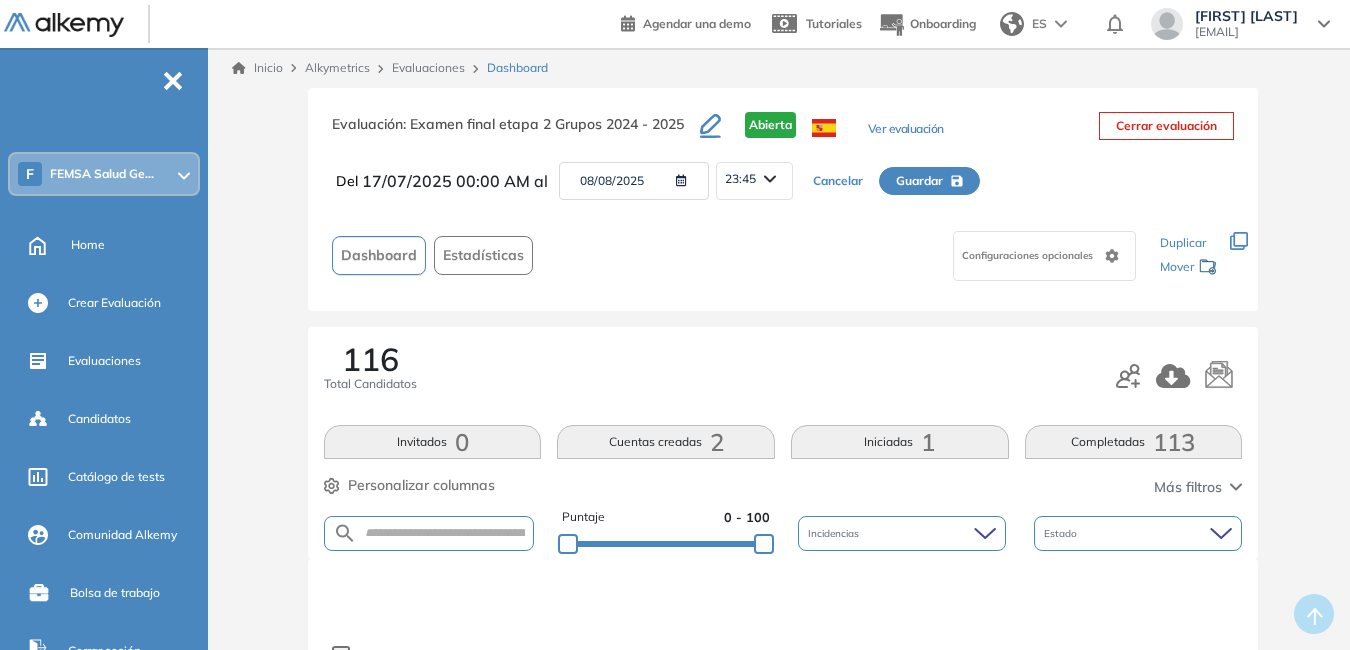 click on "Guardar" at bounding box center (919, 181) 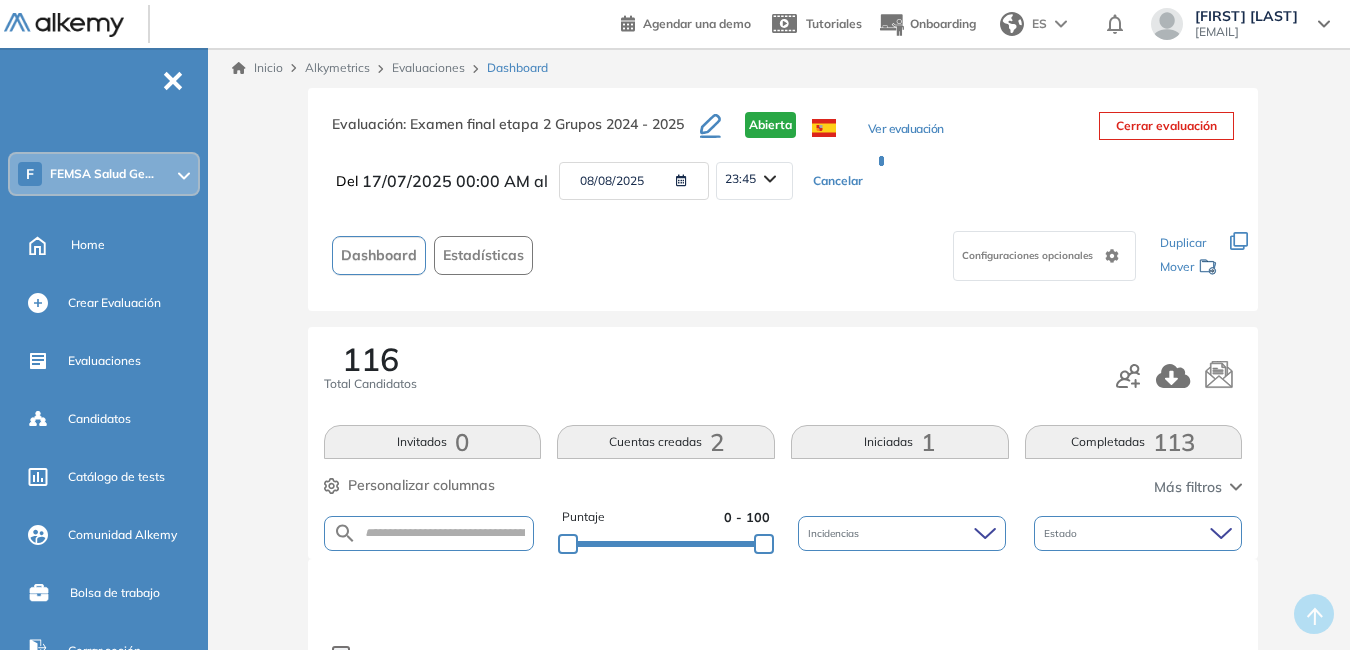 type on "**********" 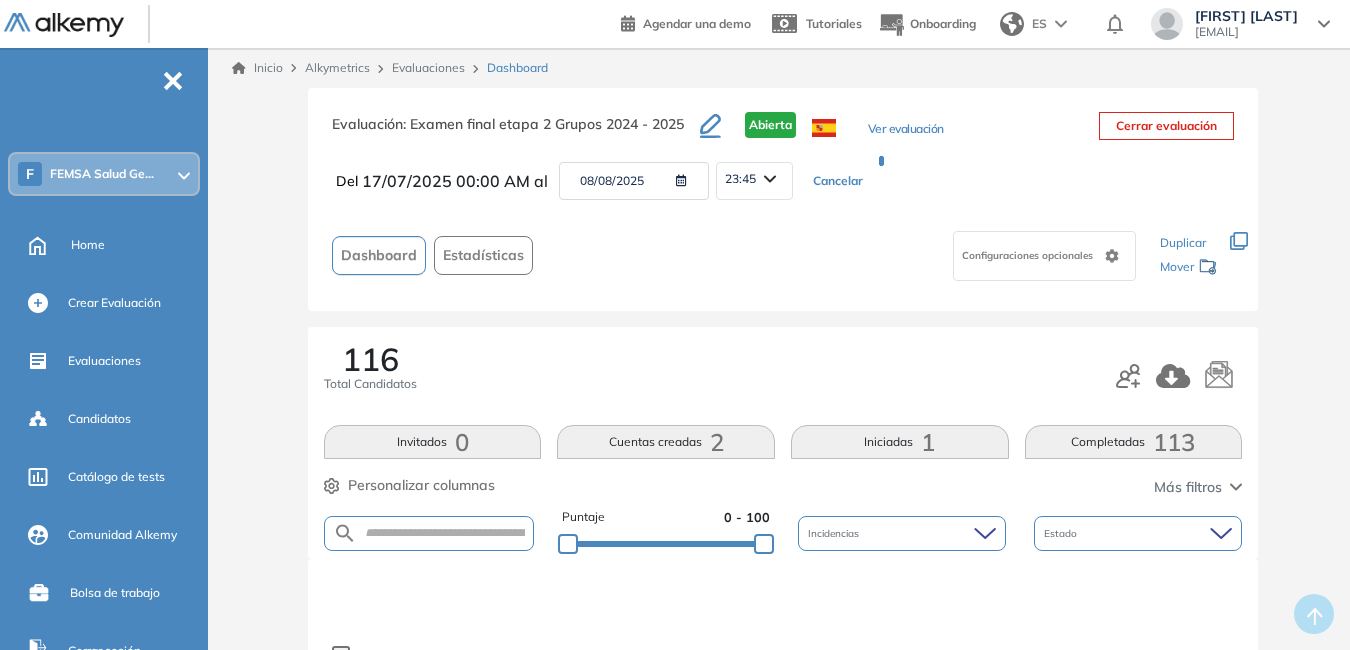 type on "**********" 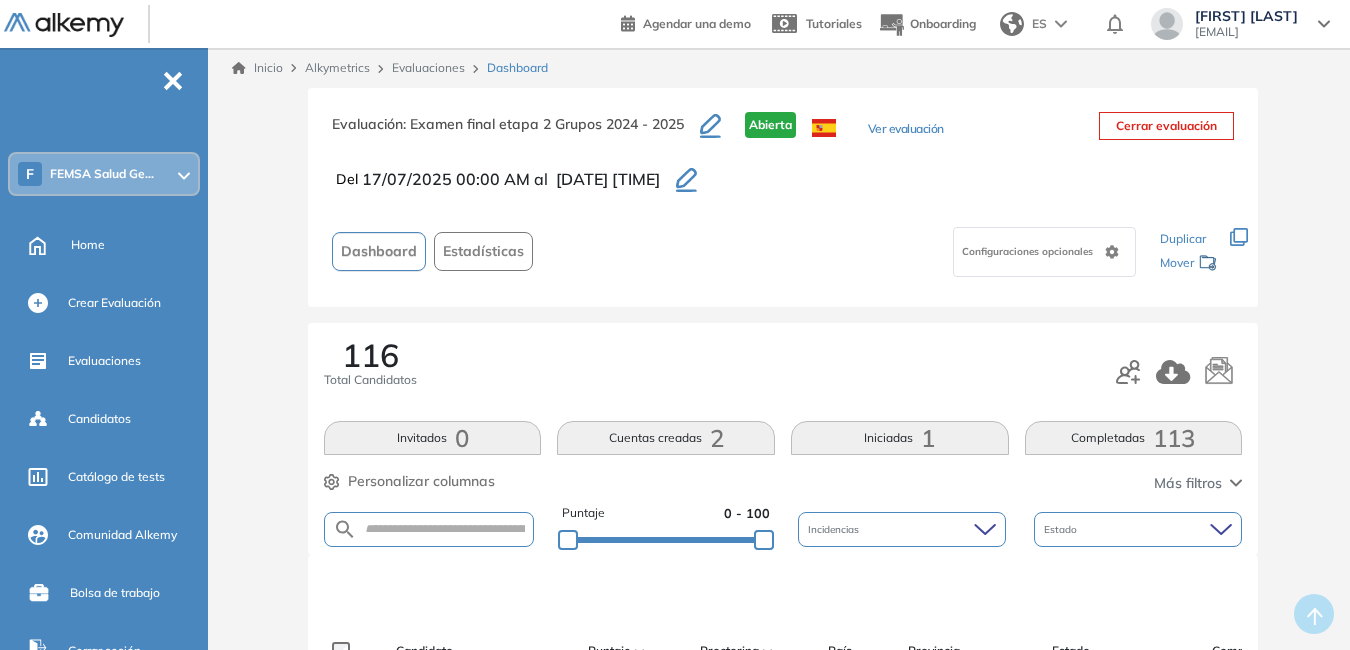 click on "Daniel Lara" at bounding box center [1246, 16] 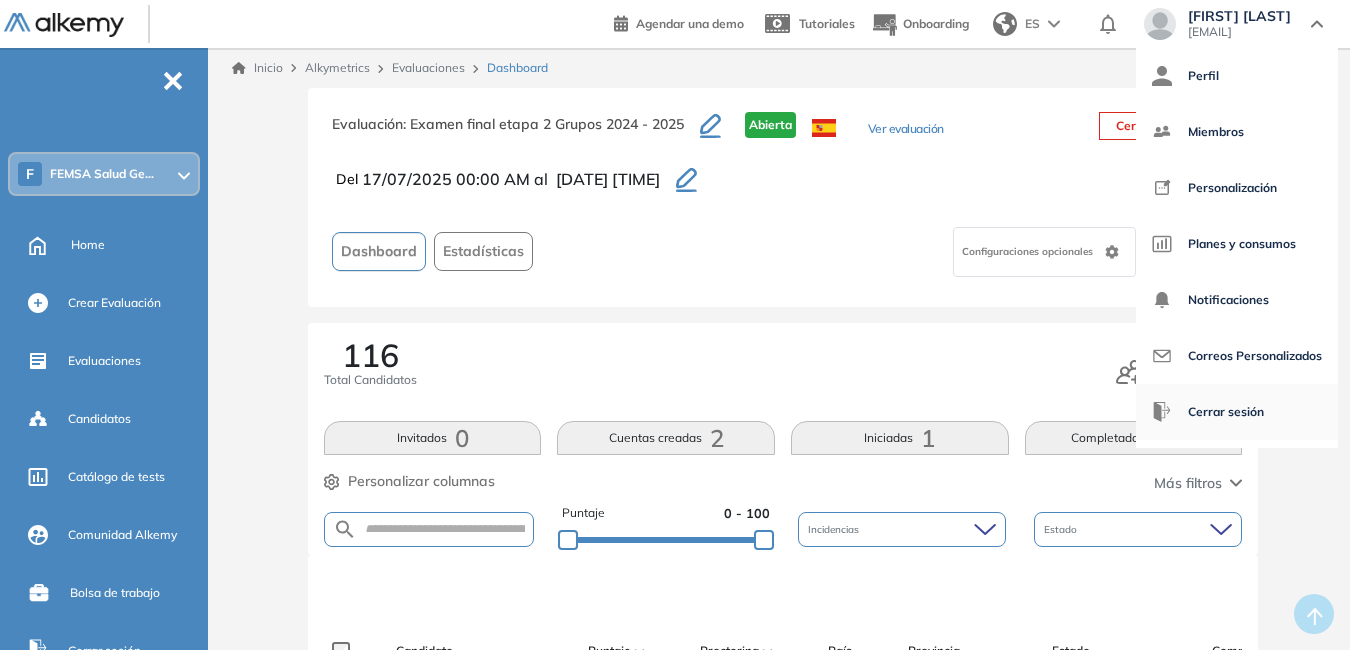 click on "Cerrar sesión" at bounding box center (1226, 412) 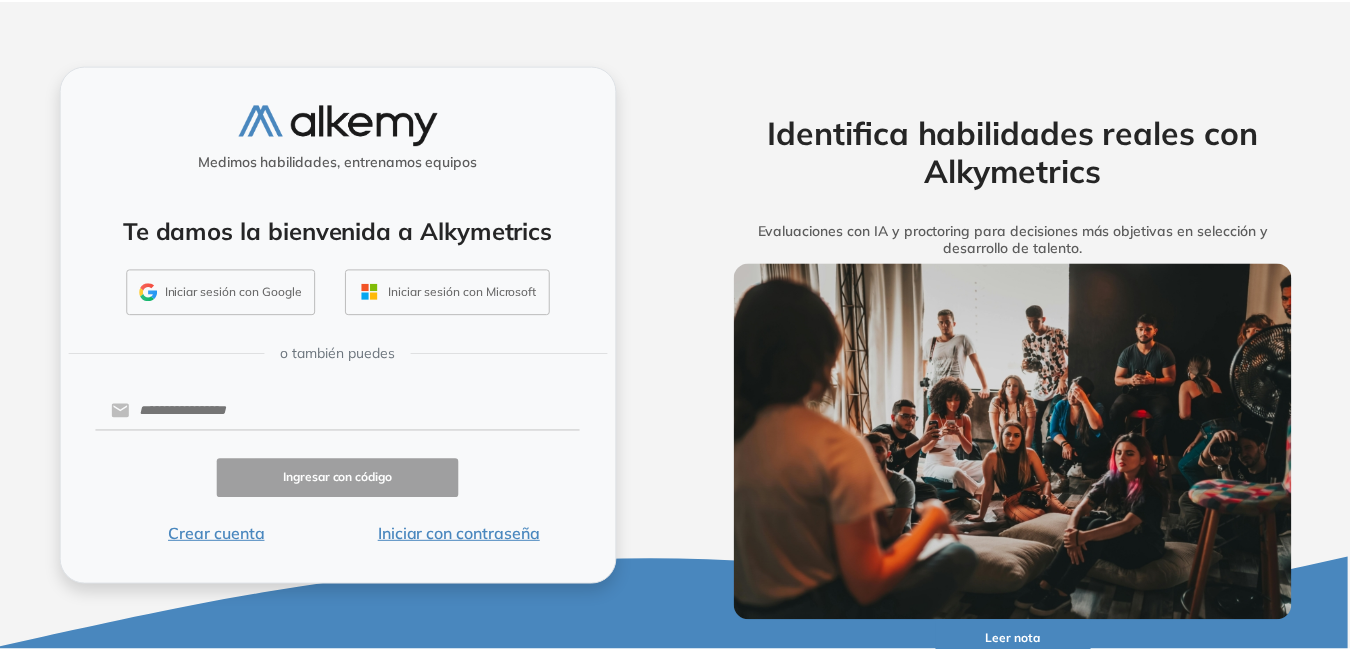 scroll, scrollTop: 0, scrollLeft: 0, axis: both 